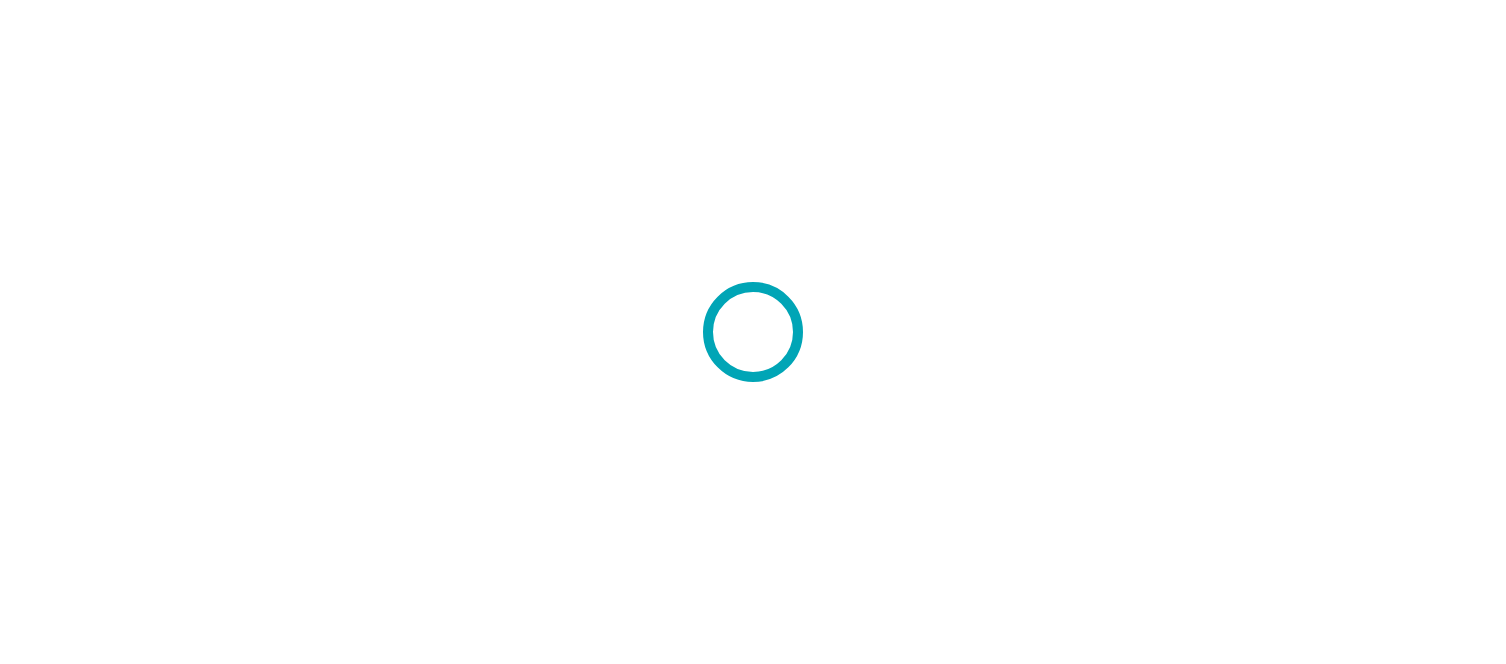 scroll, scrollTop: 0, scrollLeft: 0, axis: both 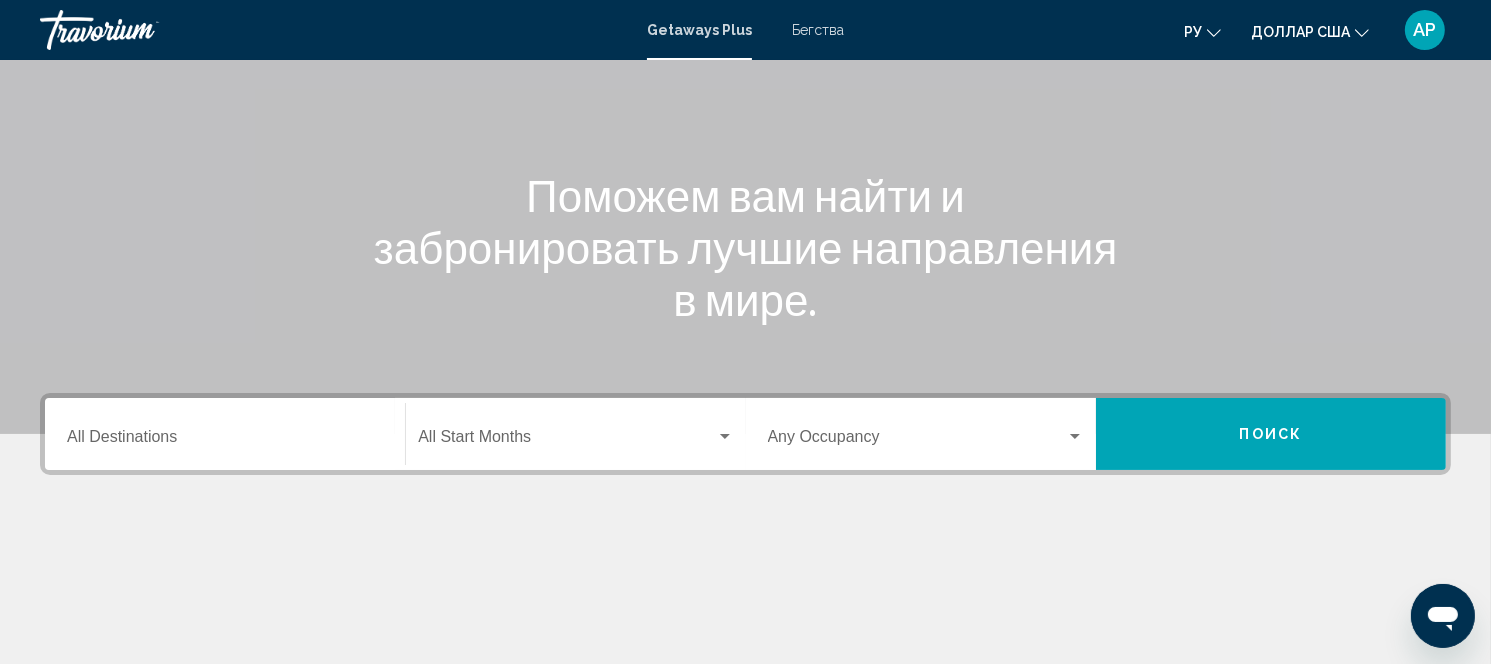 click on "Destination All Destinations" at bounding box center [225, 434] 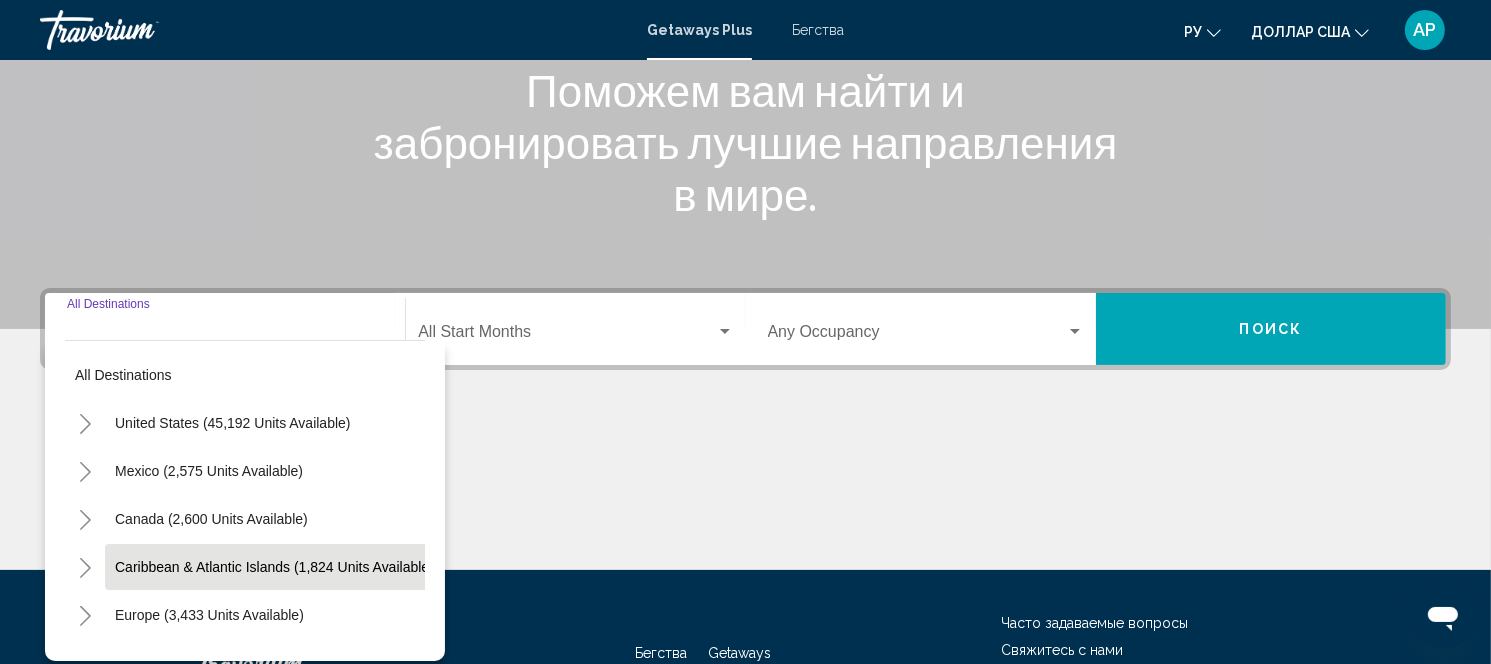 scroll, scrollTop: 421, scrollLeft: 0, axis: vertical 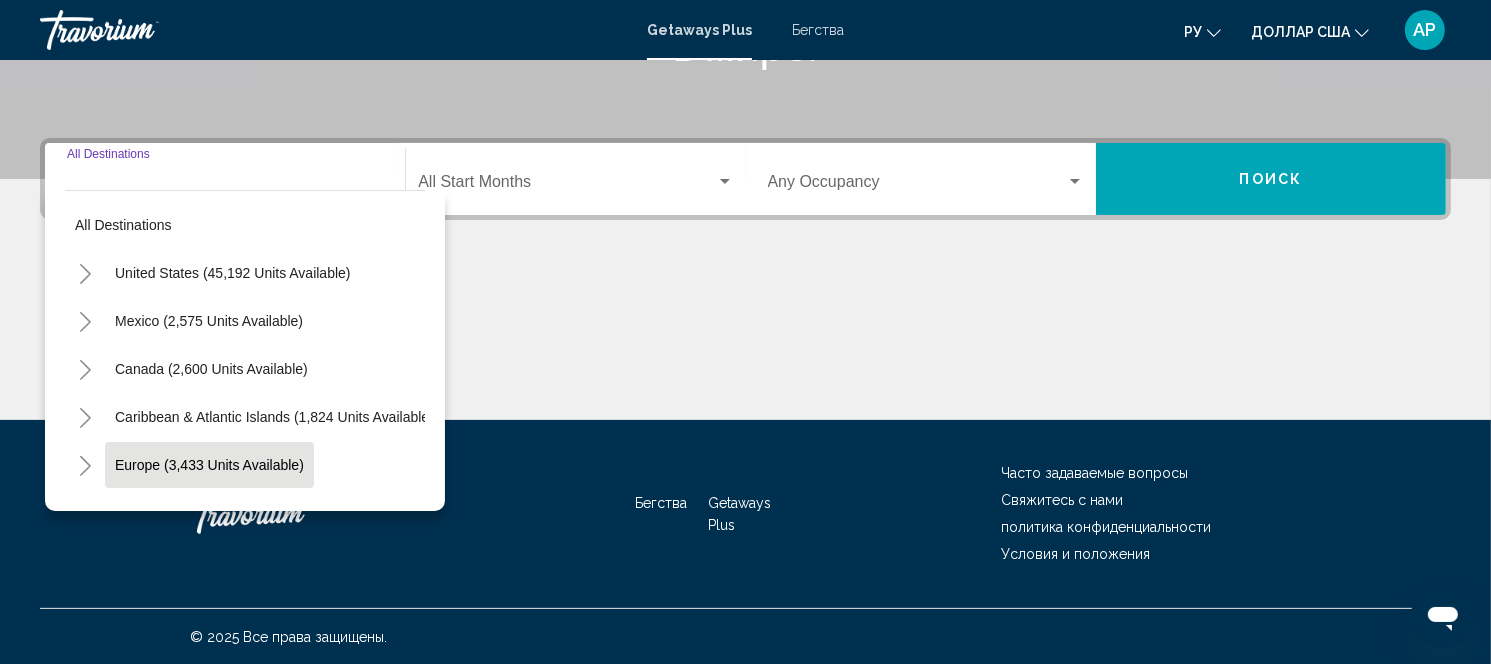 click on "Europe (3,433 units available)" at bounding box center (208, 513) 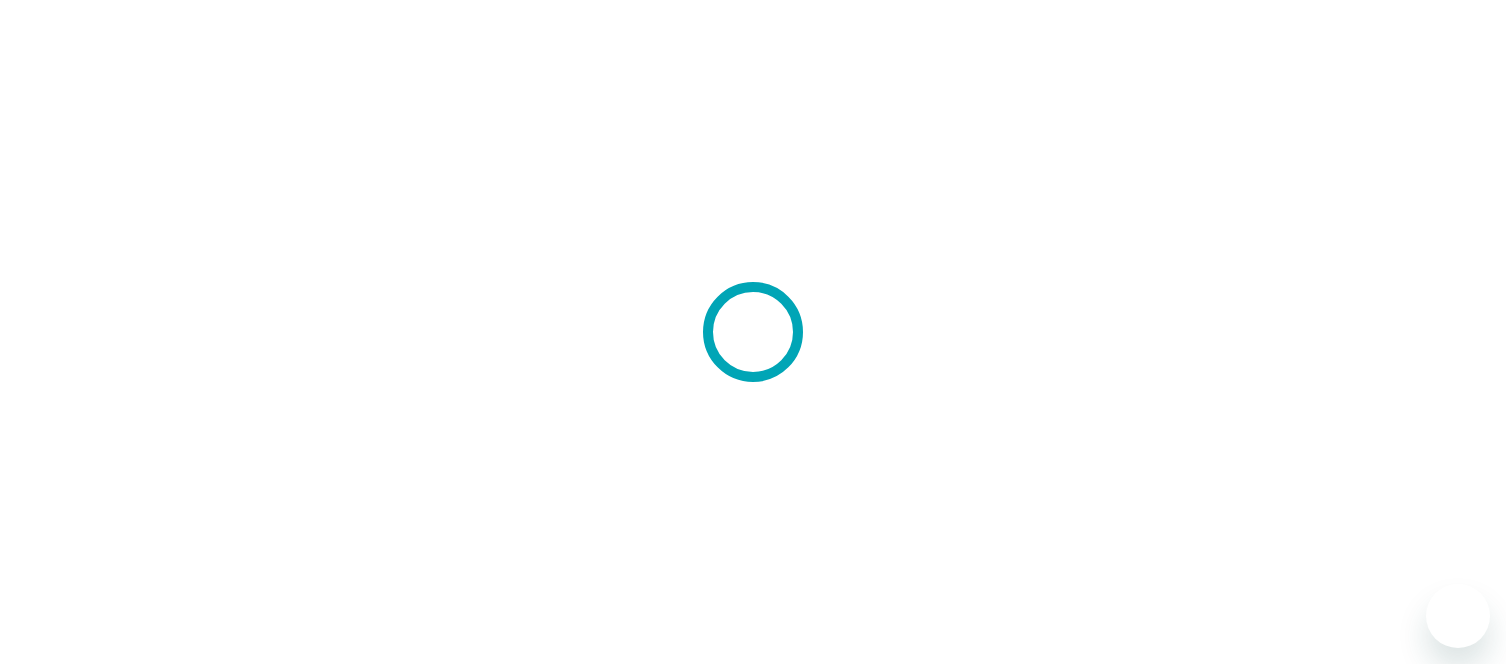 scroll, scrollTop: 0, scrollLeft: 0, axis: both 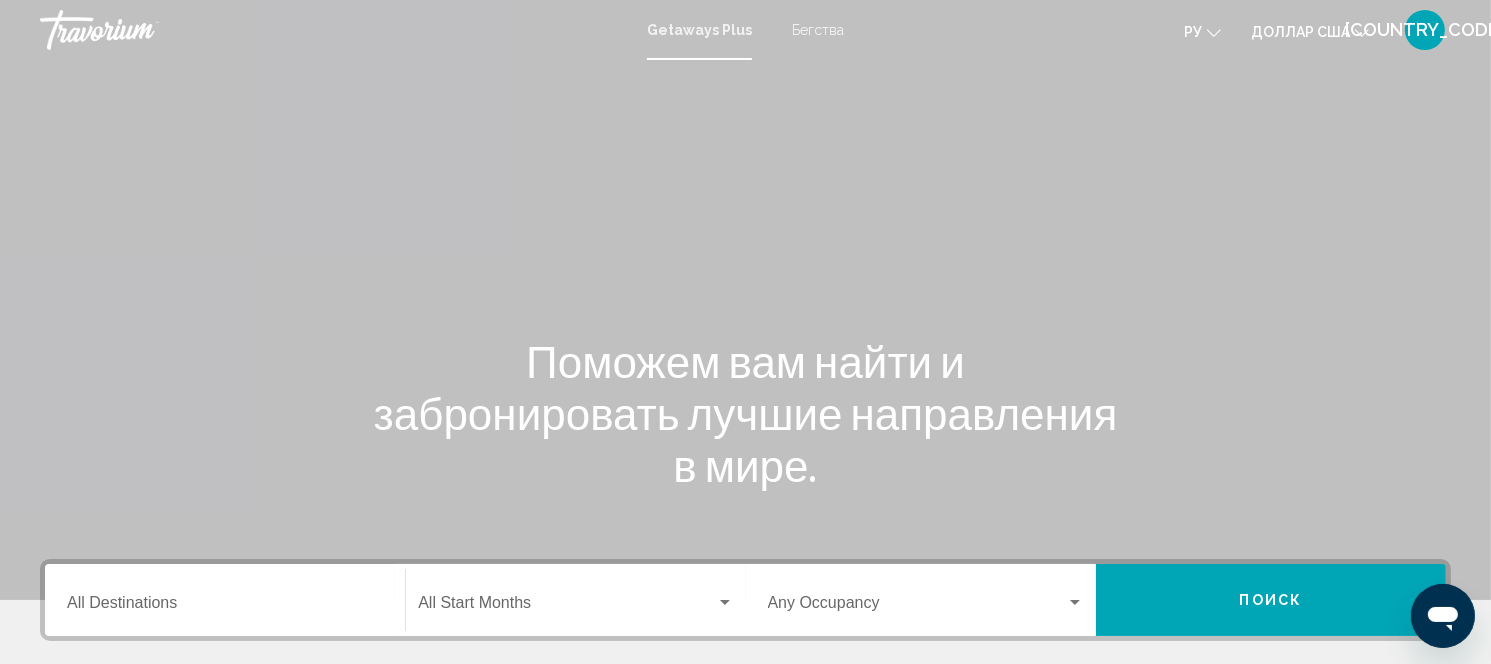 click on "Destination All Destinations" at bounding box center (225, 600) 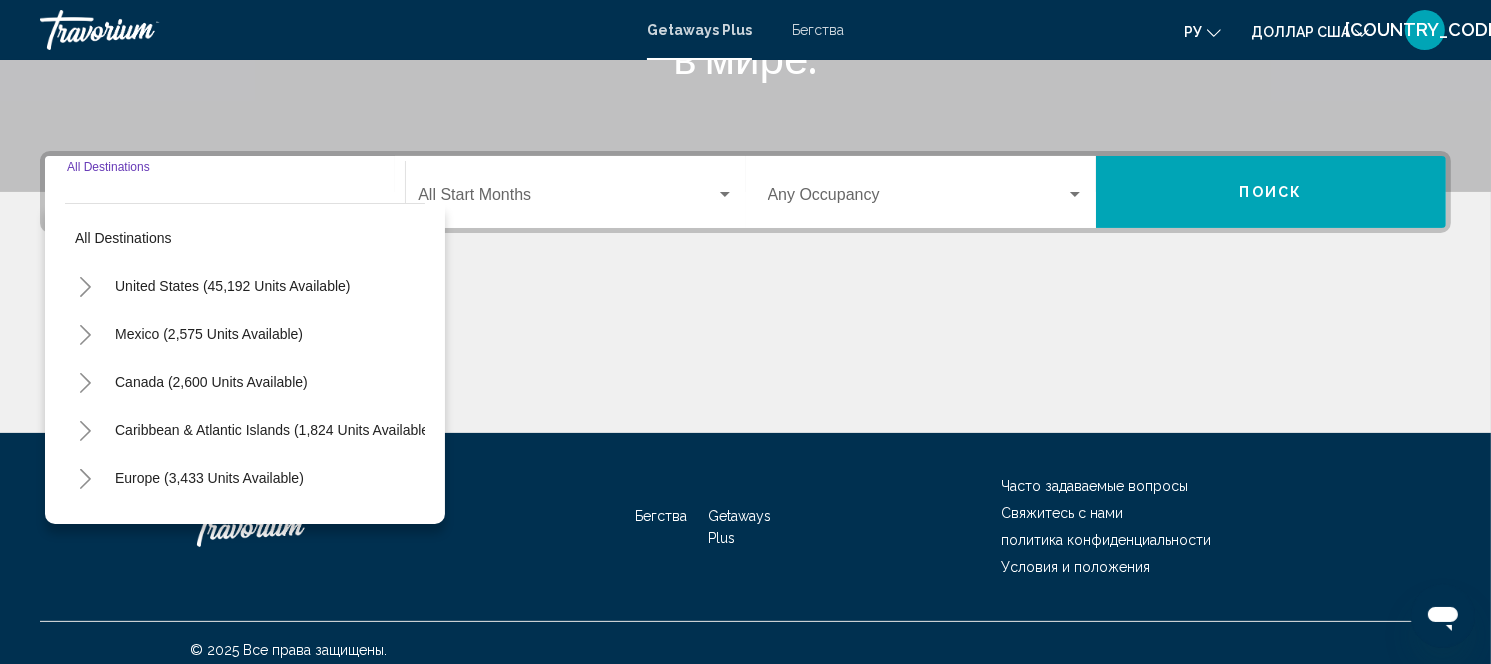 scroll, scrollTop: 421, scrollLeft: 0, axis: vertical 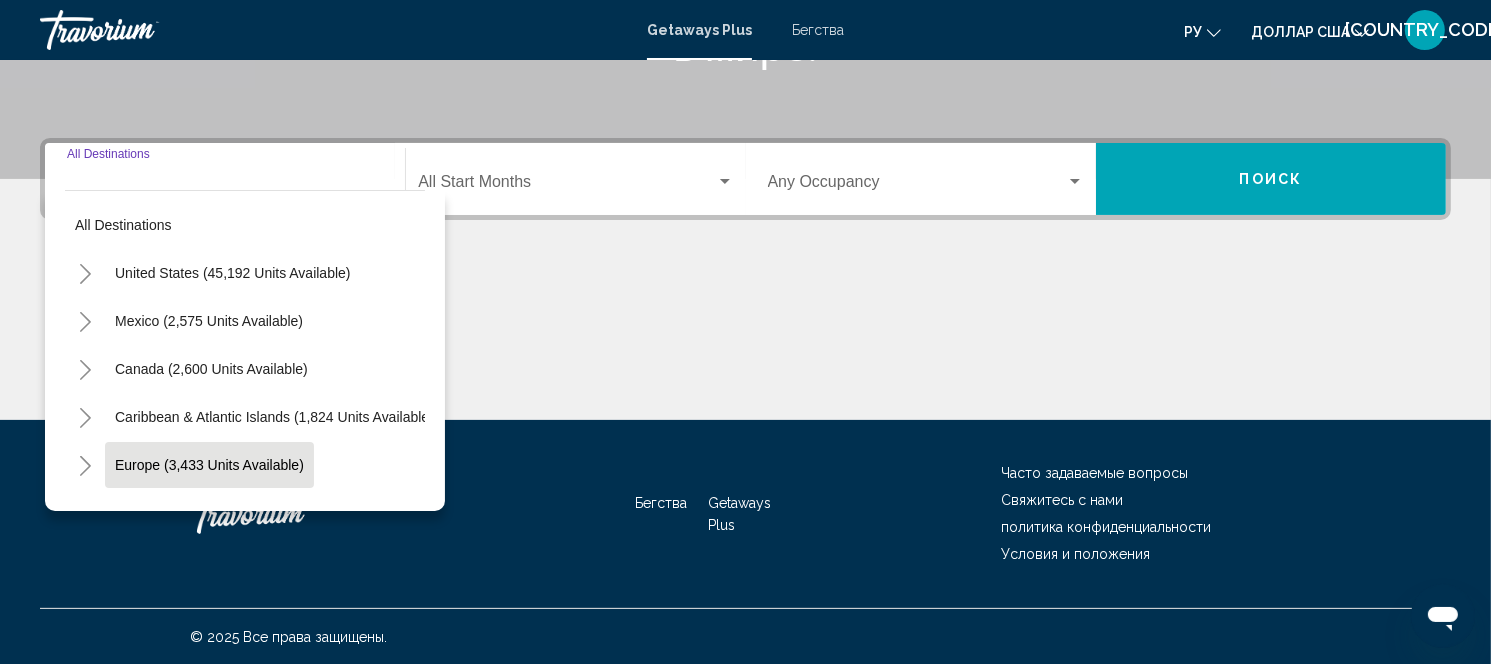 click on "Europe (3,433 units available)" at bounding box center (208, 513) 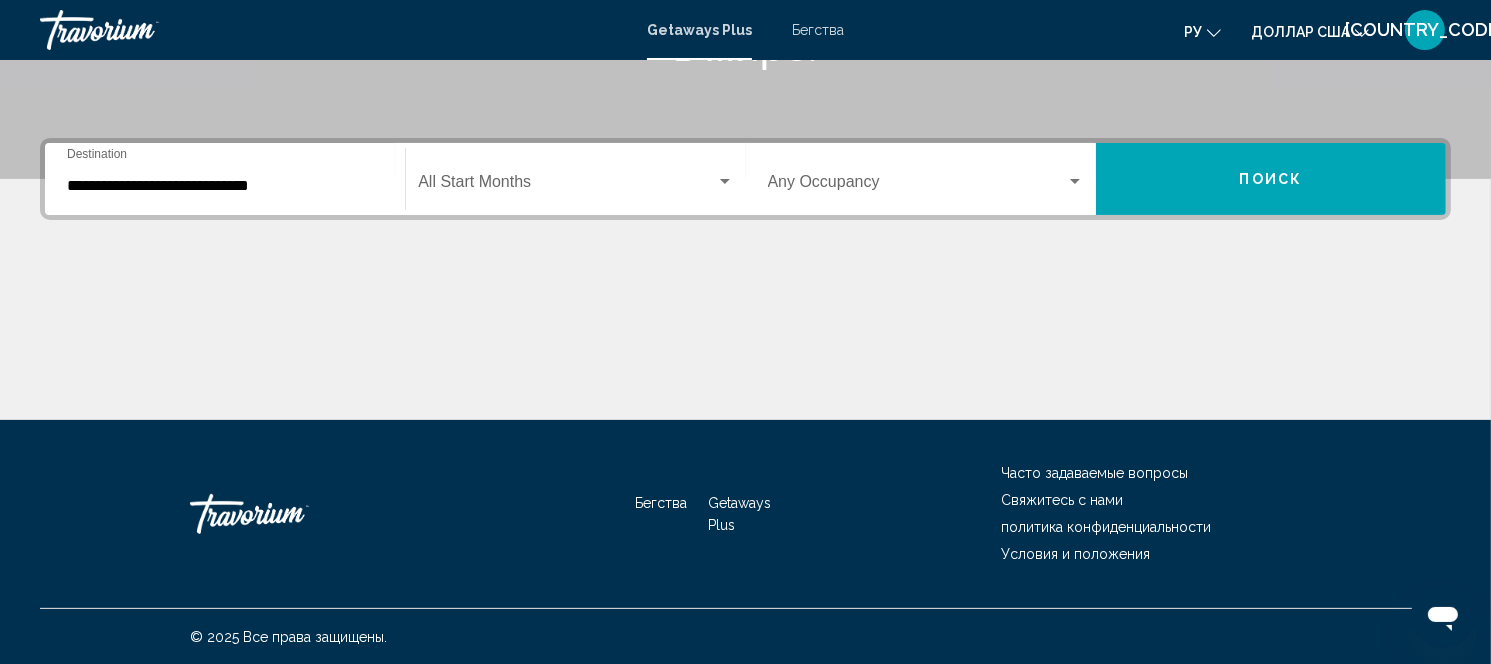 click on "Start Month All Start Months" 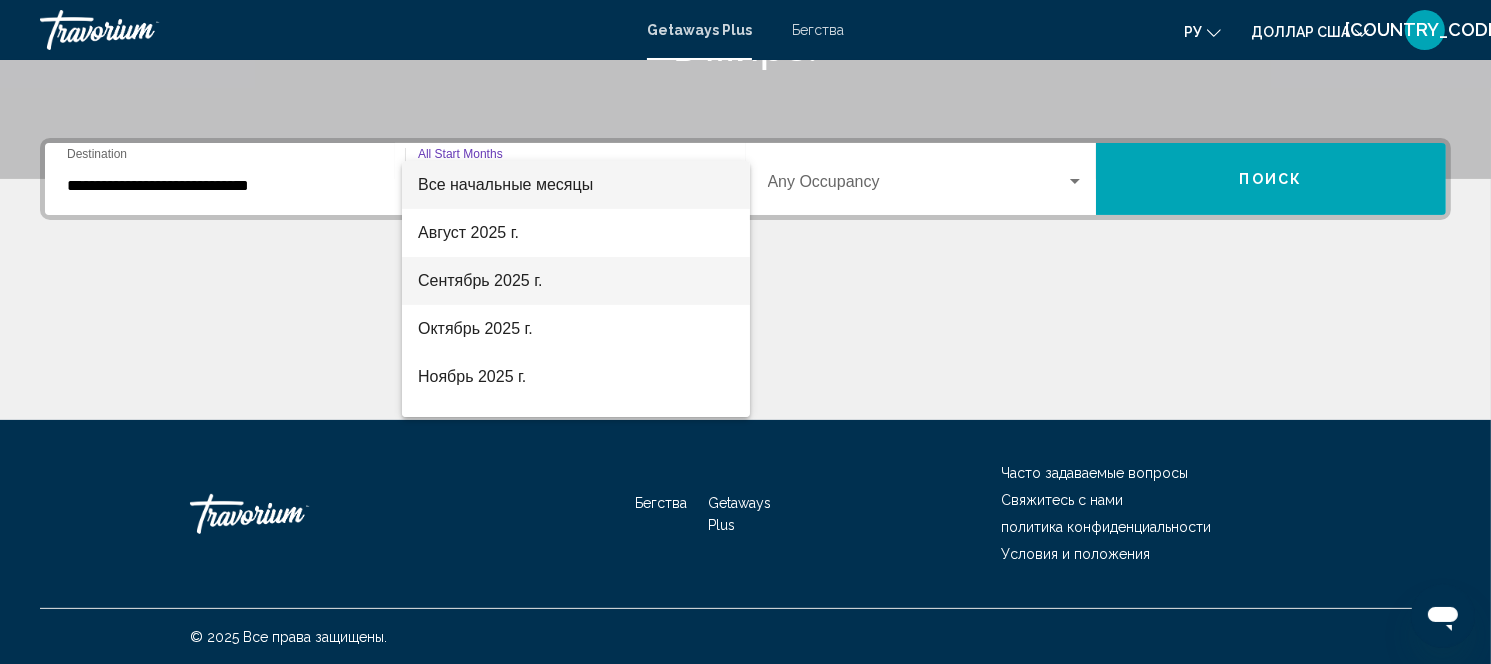 click on "Сентябрь 2025 г." at bounding box center [480, 280] 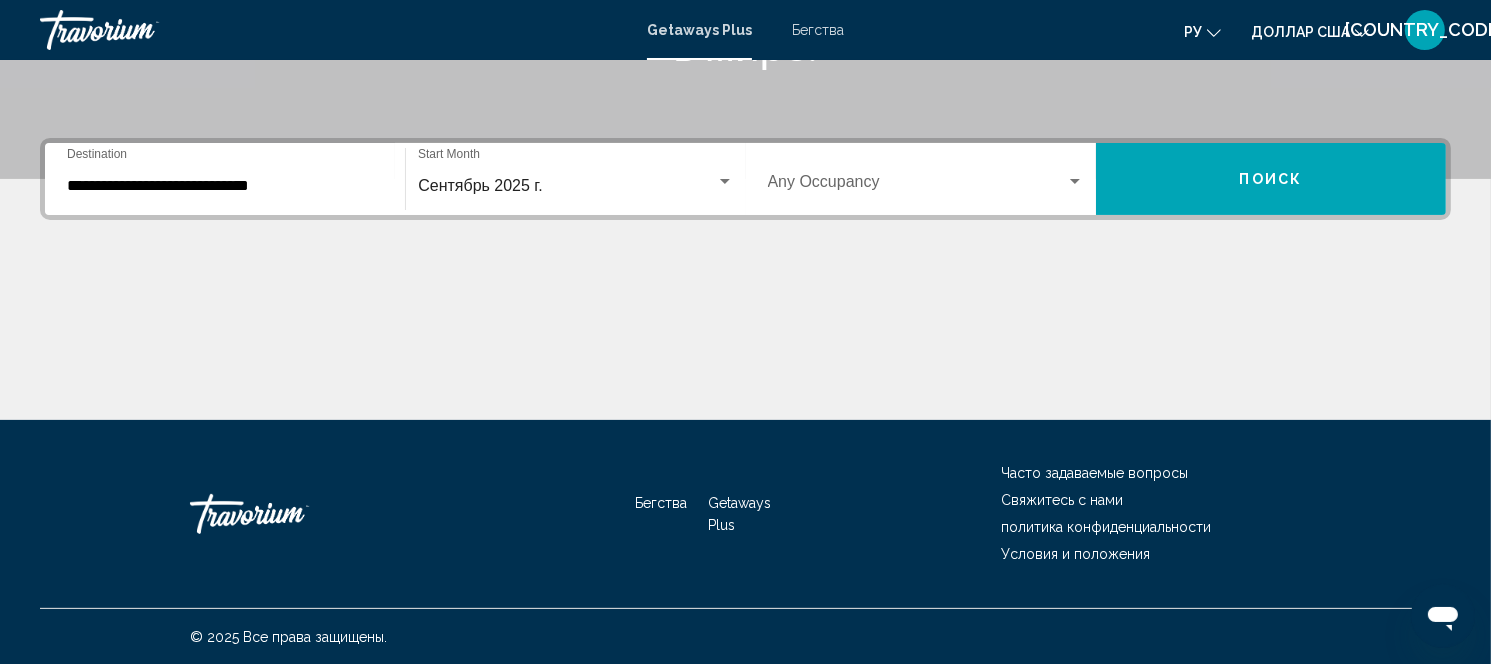 click on "Occupancy Any Occupancy" at bounding box center [926, 179] 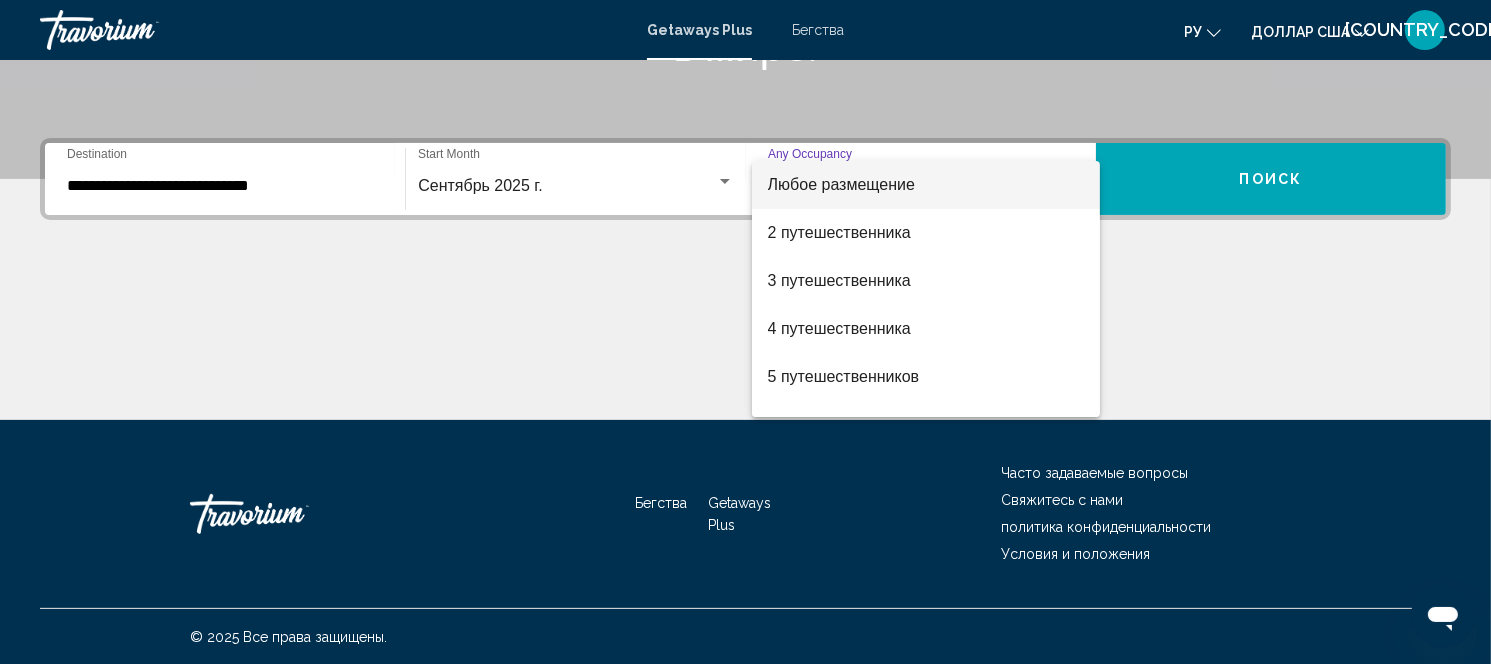 click on "Любое размещение" at bounding box center (926, 185) 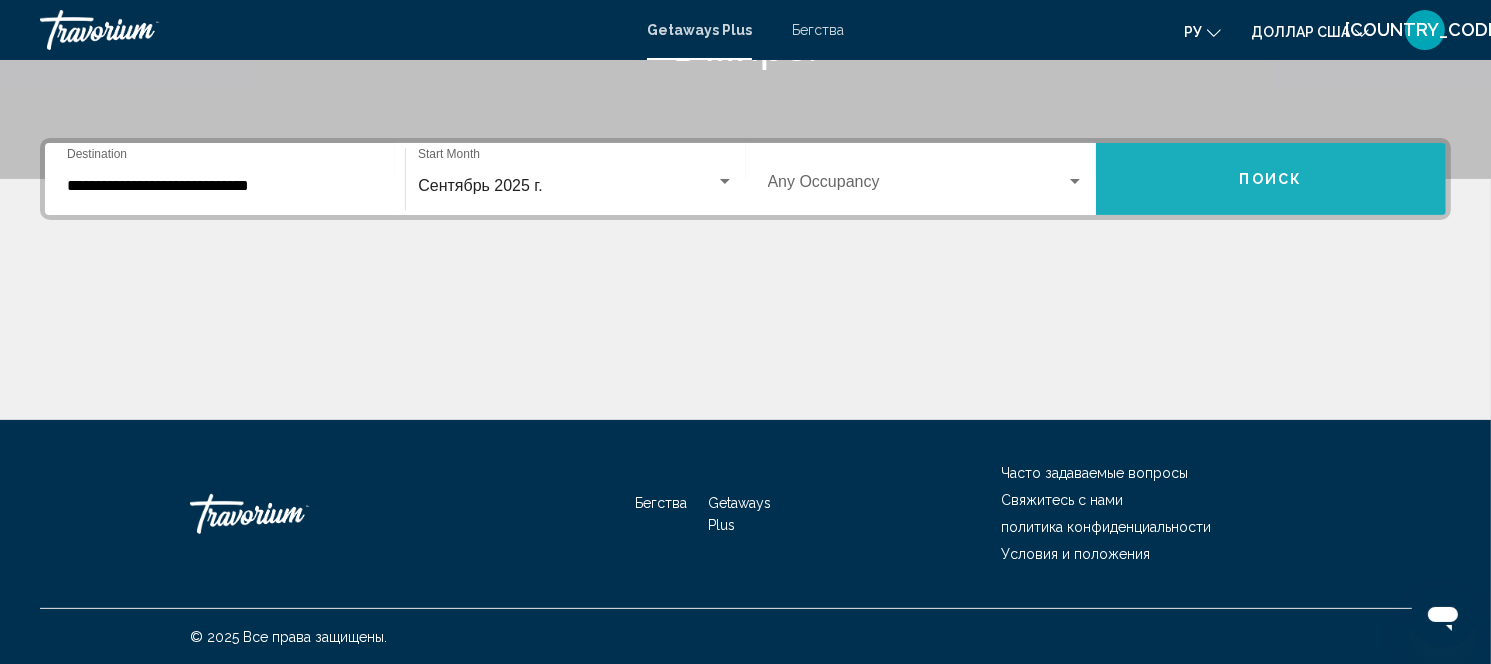 click on "Поиск" at bounding box center (1271, 179) 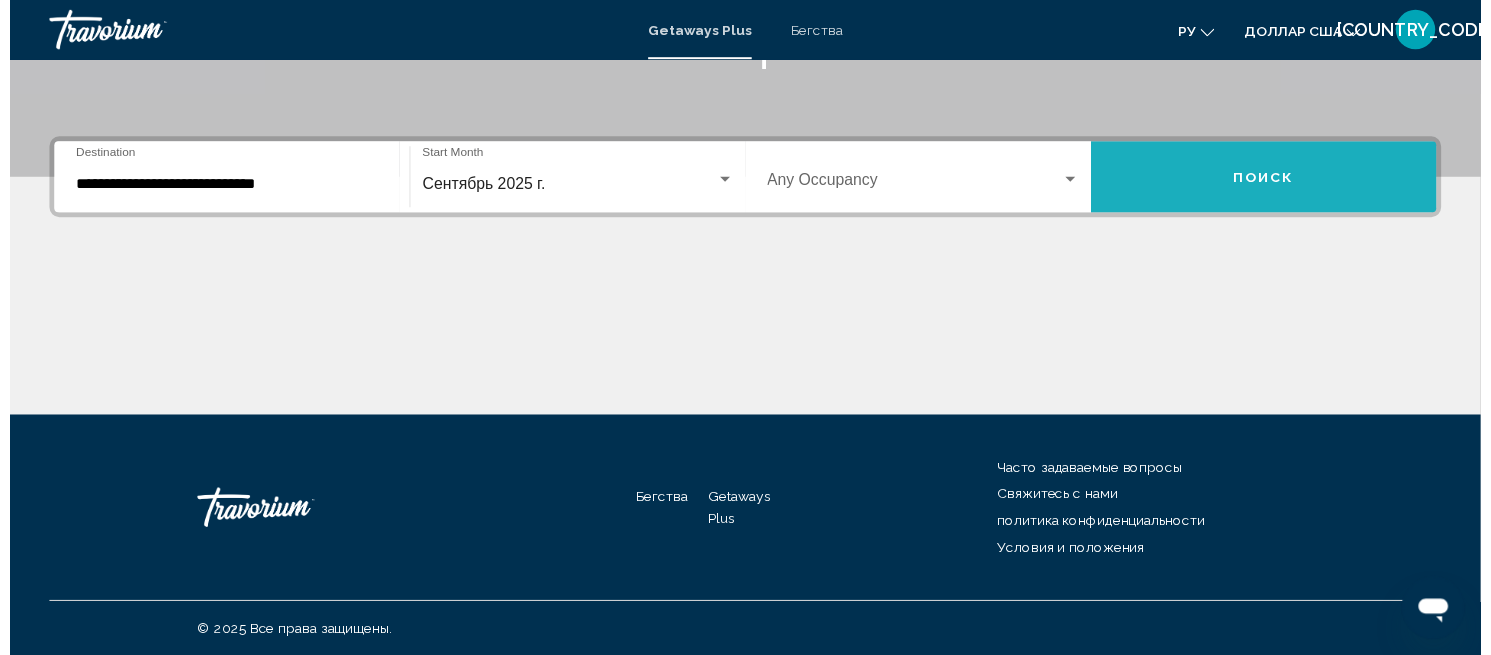 scroll, scrollTop: 0, scrollLeft: 0, axis: both 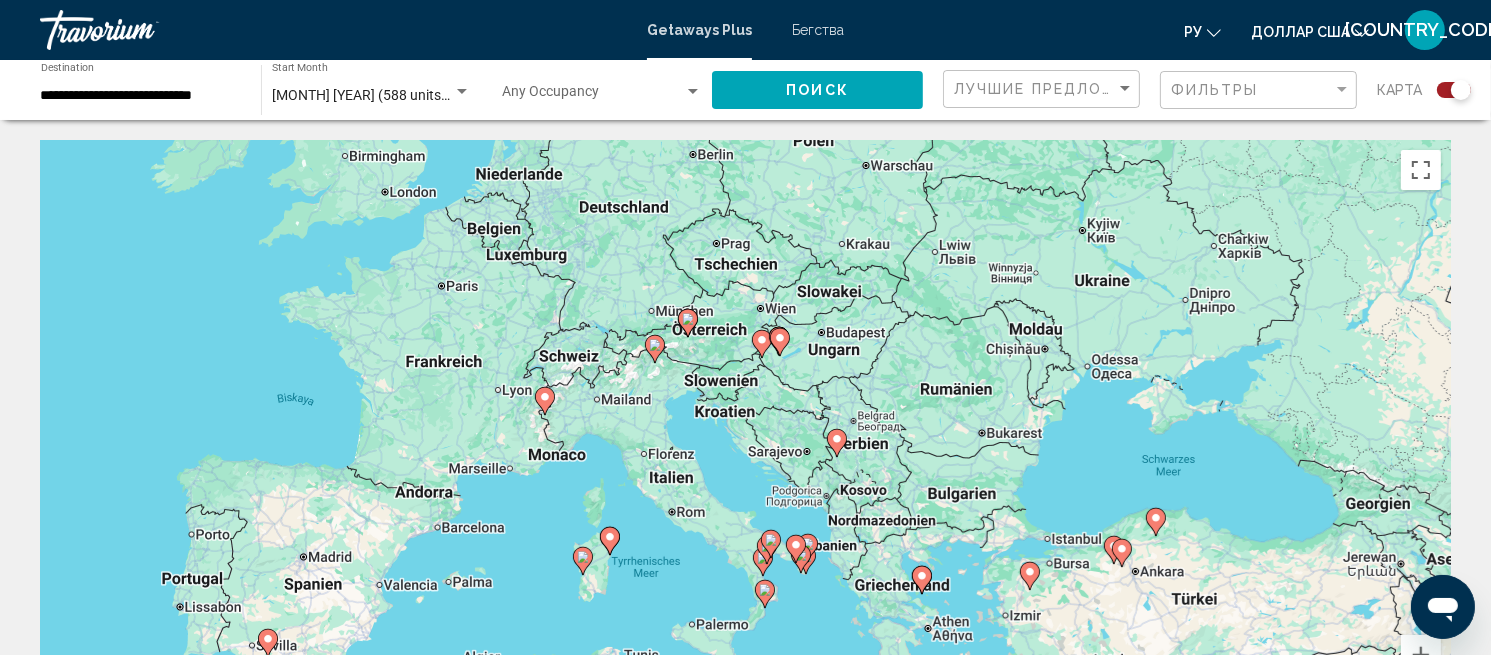 click 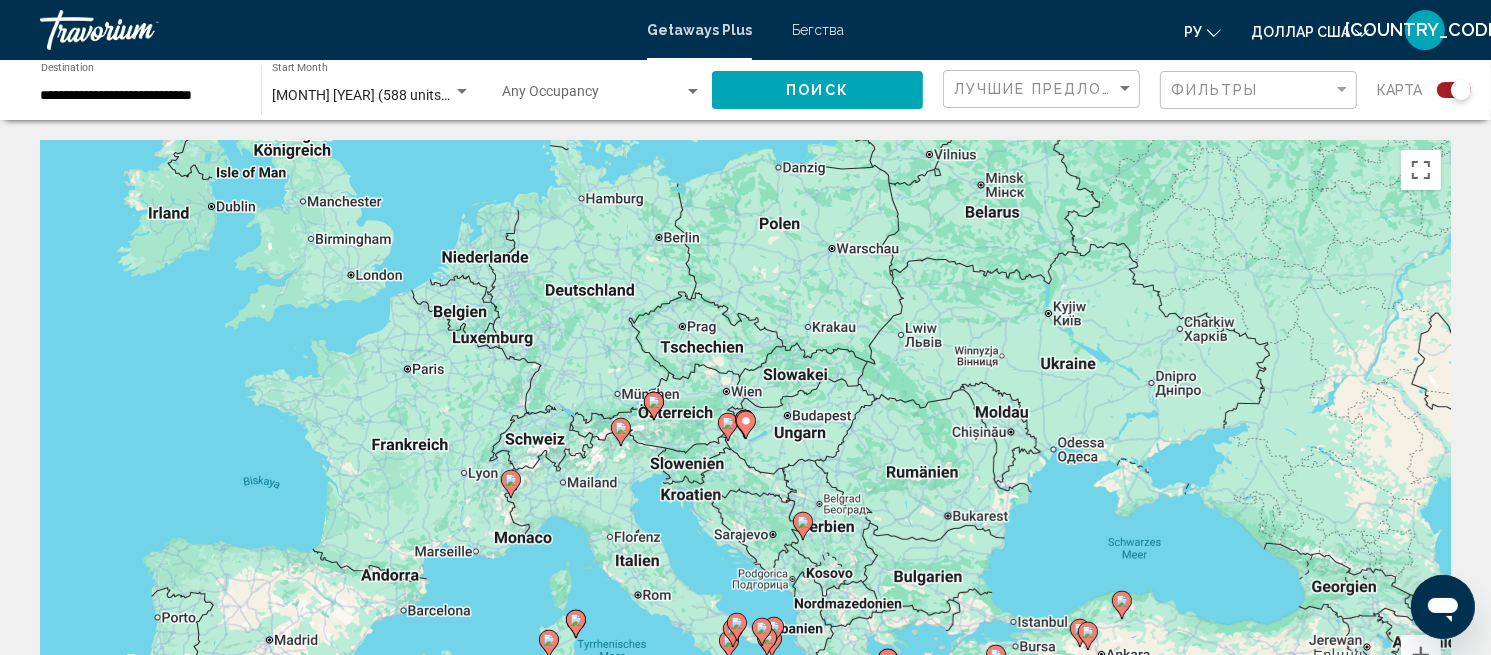 click 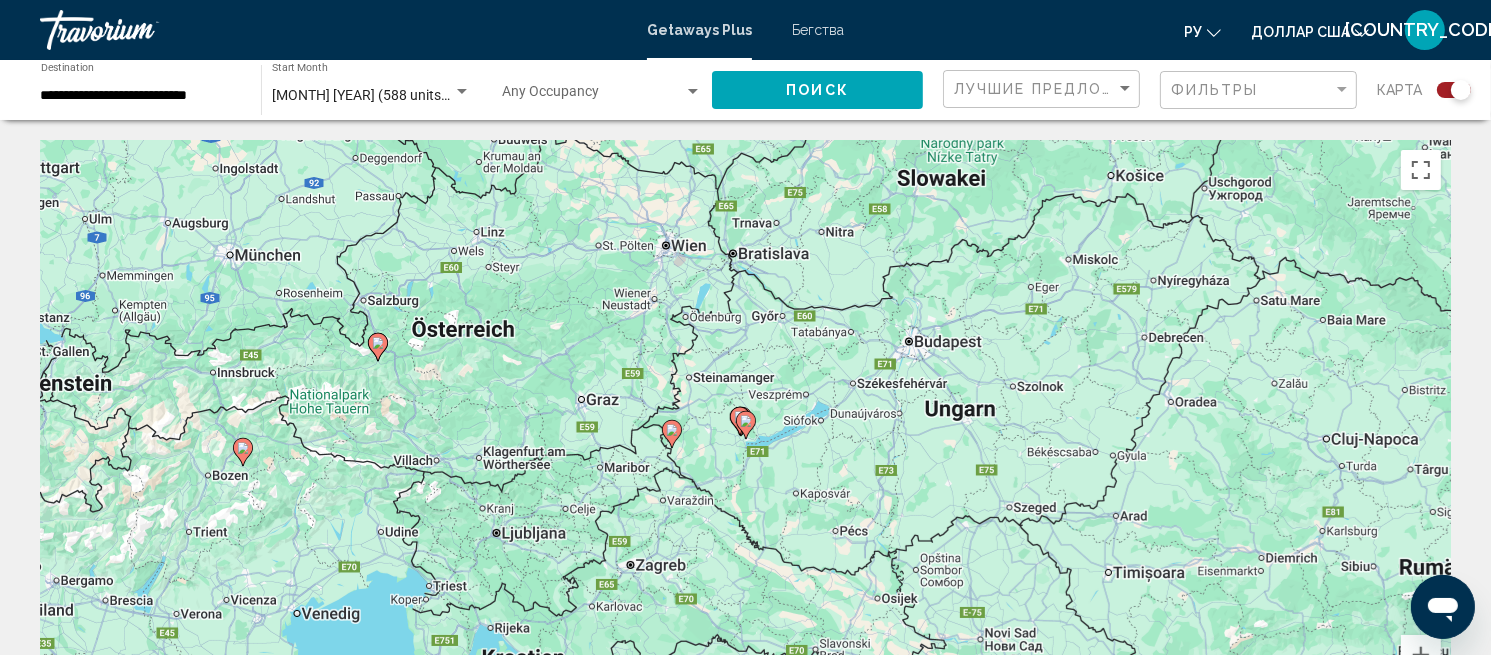 click 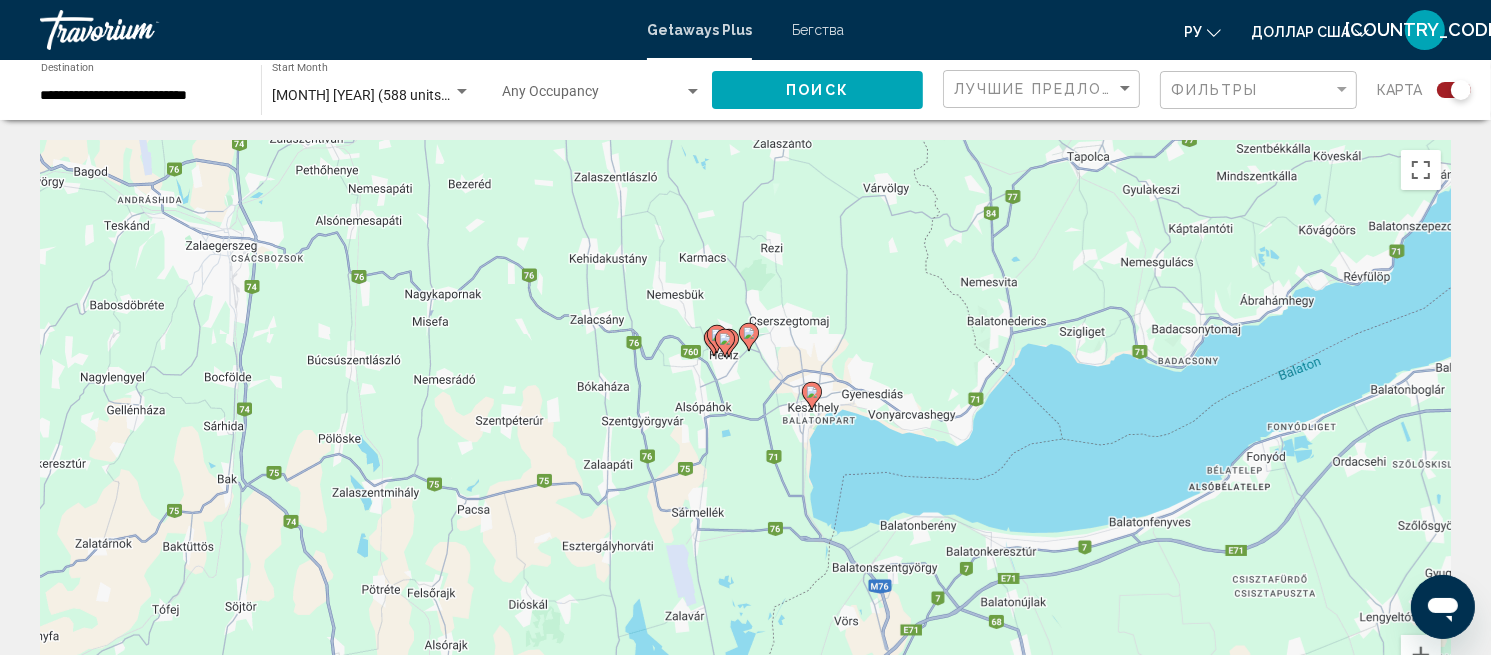 click on "Um den Modus zum Ziehen mit der Tastatur zu aktivieren, drückst du Alt + Eingabetaste. Wenn du den Modus aktiviert hast, kannst du die Markierung mit den Pfeiltasten verschieben. Nachdem du sie an die gewünschte Stelle gezogen bzw. verschoben hast, drückst du einfach die Eingabetaste. Durch Drücken der Esc-Taste kannst du den Vorgang abbrechen." at bounding box center (745, 440) 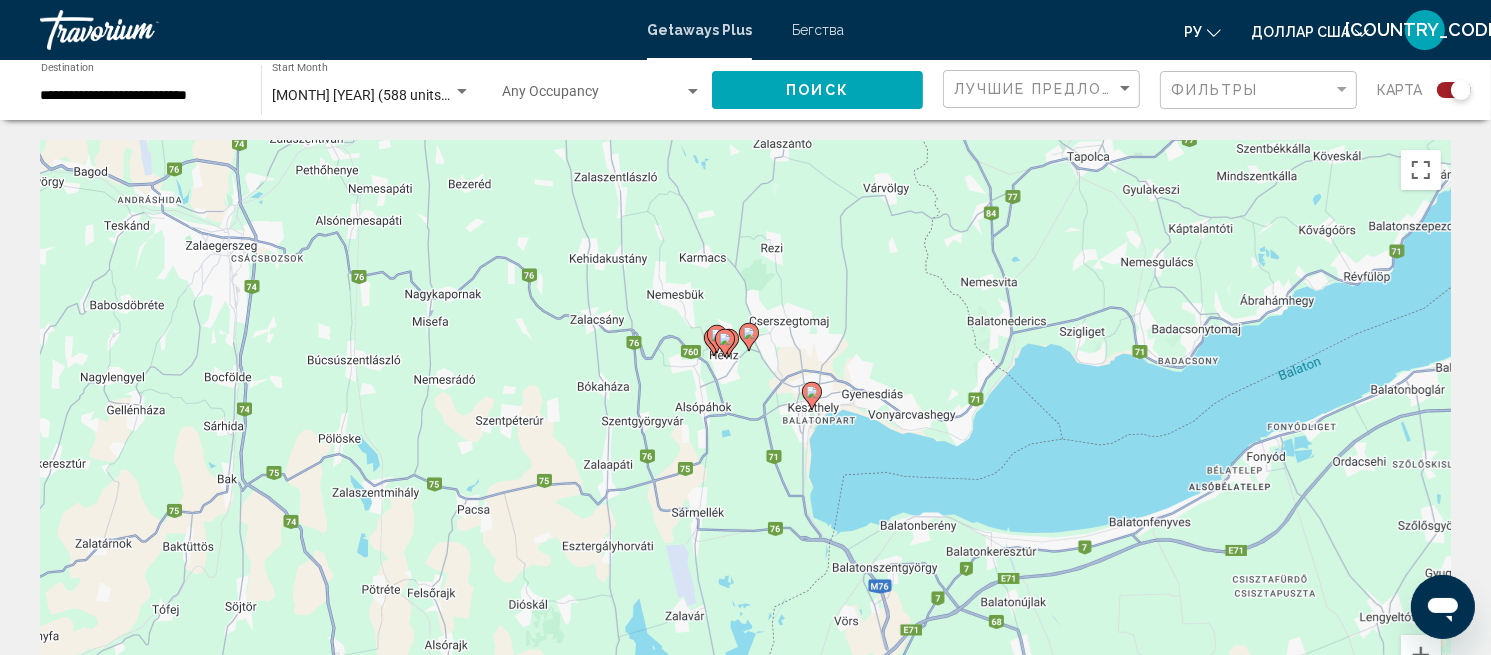 click at bounding box center [812, 396] 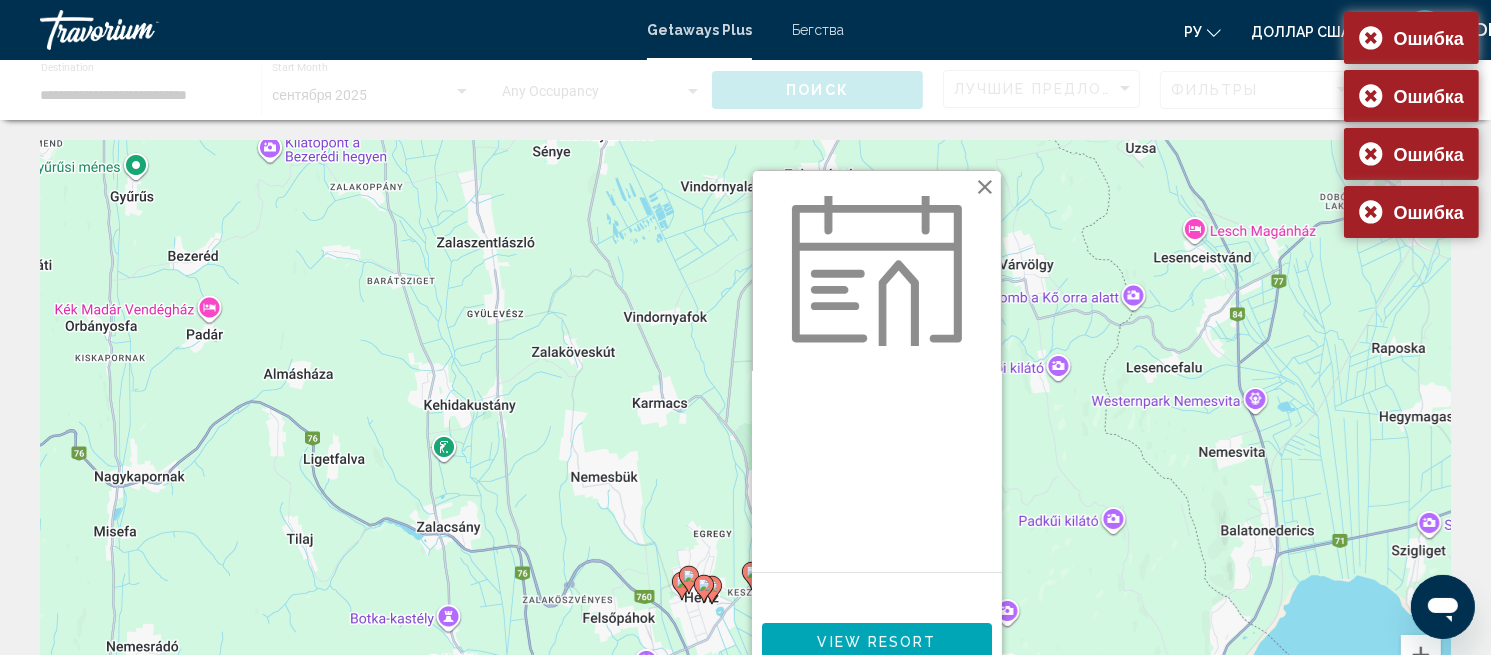 click at bounding box center (985, 187) 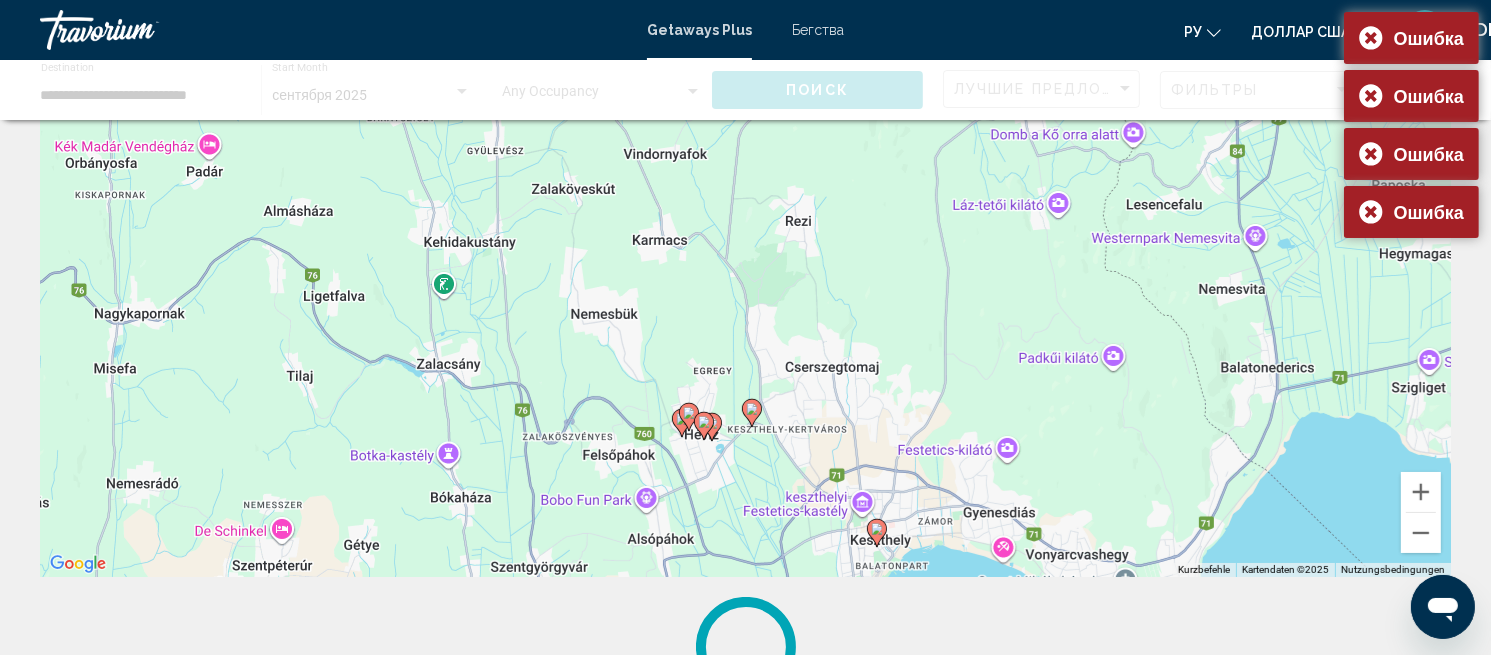 scroll, scrollTop: 166, scrollLeft: 0, axis: vertical 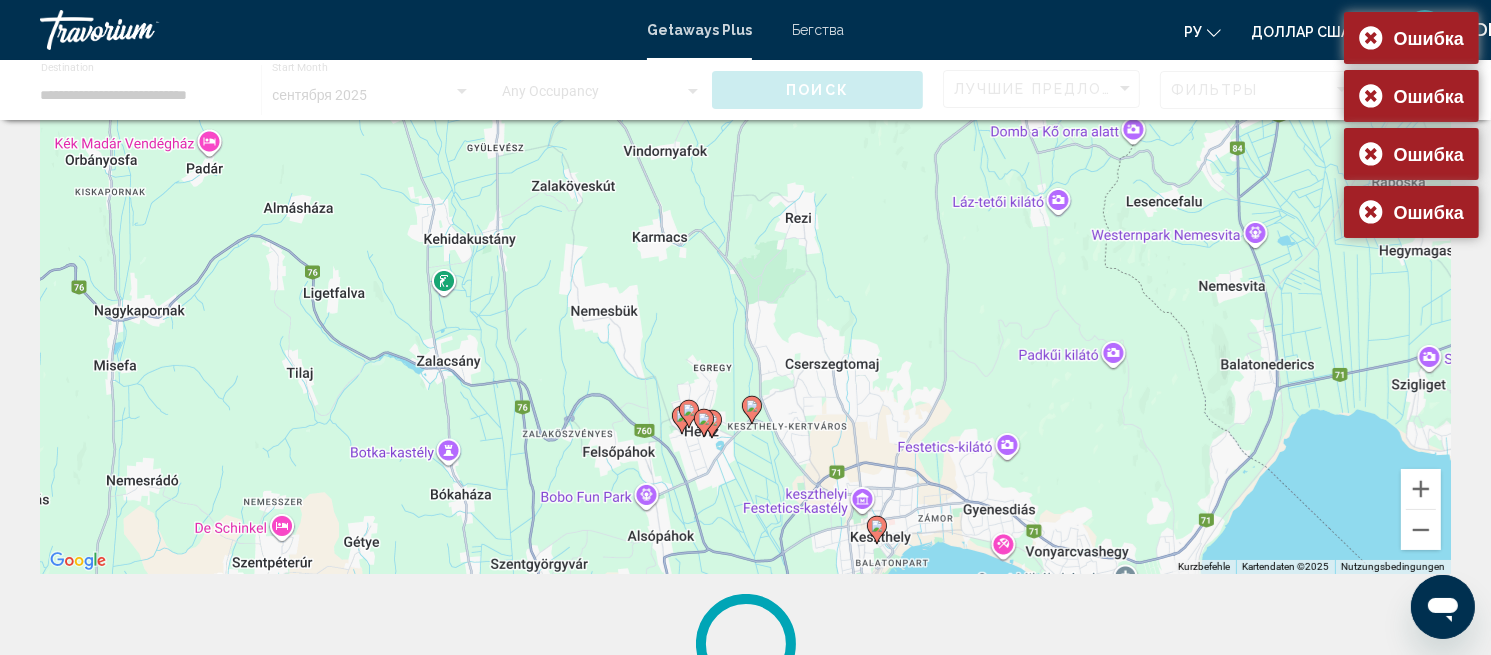 click on "Um von einem Element zum anderen zu gelangen, drückst du die Pfeiltasten entsprechend. Um den Modus zum Ziehen mit der Tastatur zu aktivieren, drückst du Alt + Eingabetaste. Wenn du den Modus aktiviert hast, kannst du die Markierung mit den Pfeiltasten verschieben. Nachdem du sie an die gewünschte Stelle gezogen bzw. verschoben hast, drückst du einfach die Eingabetaste. Durch Drücken der Esc-Taste kannst du den Vorgang abbrechen." at bounding box center (745, 274) 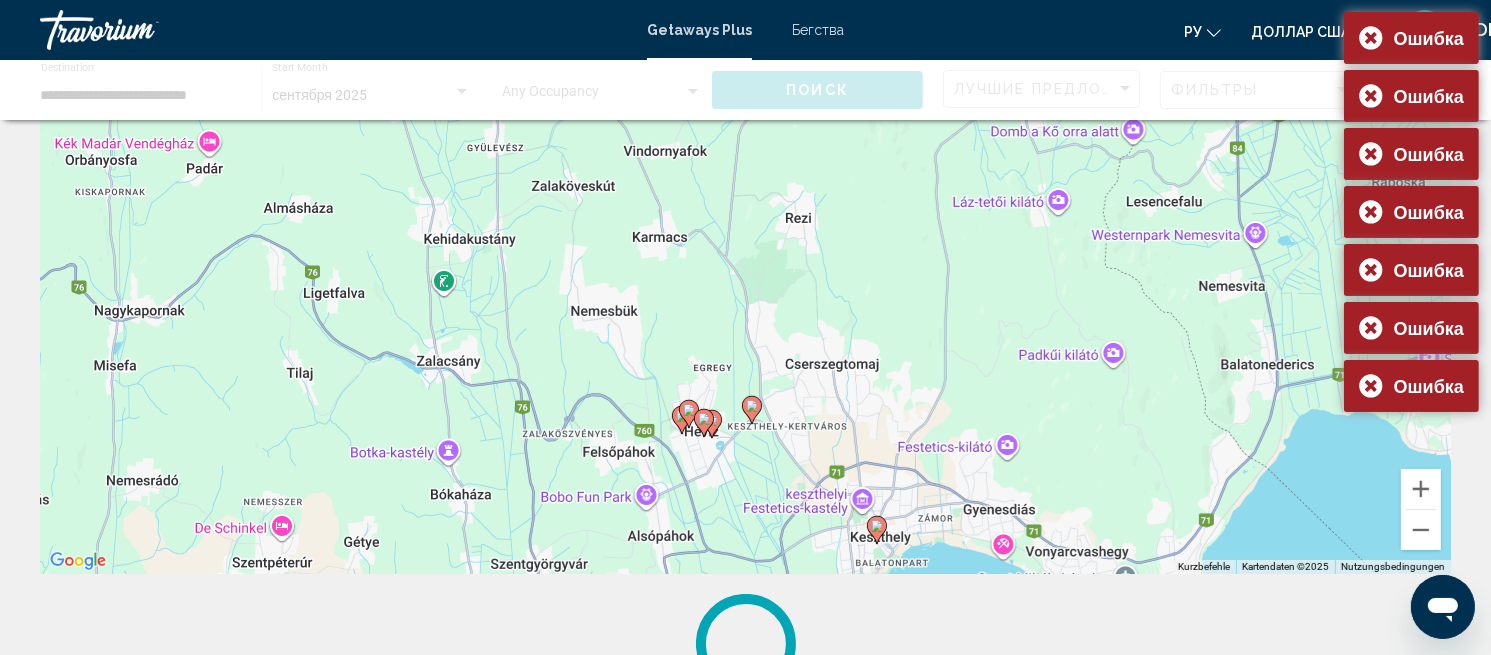click 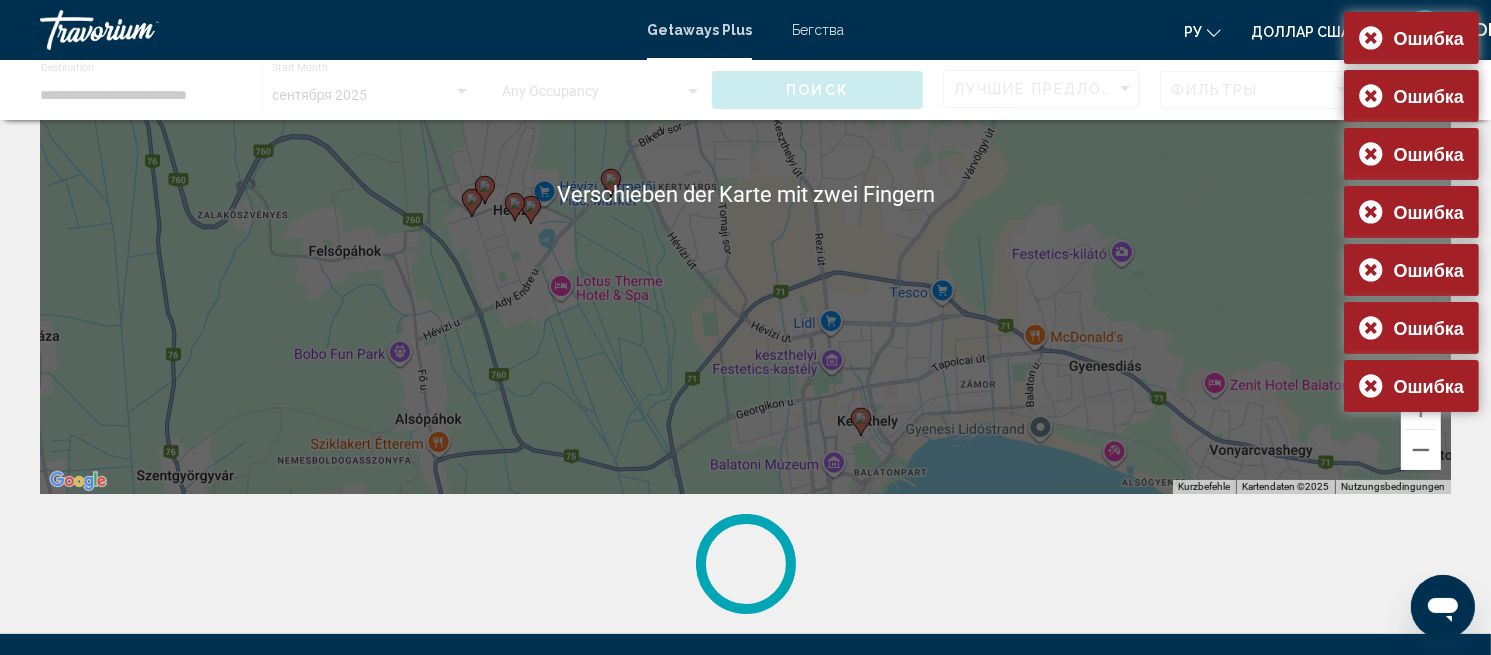scroll, scrollTop: 220, scrollLeft: 0, axis: vertical 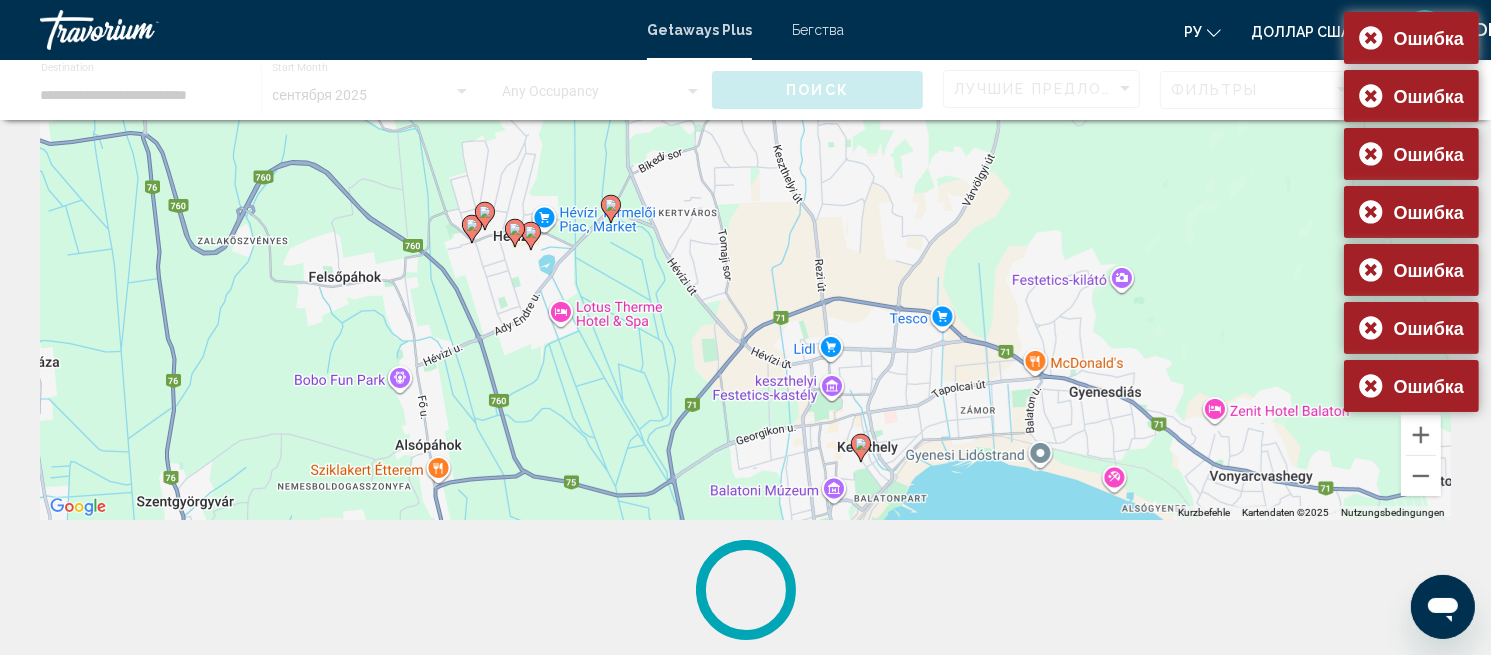 click 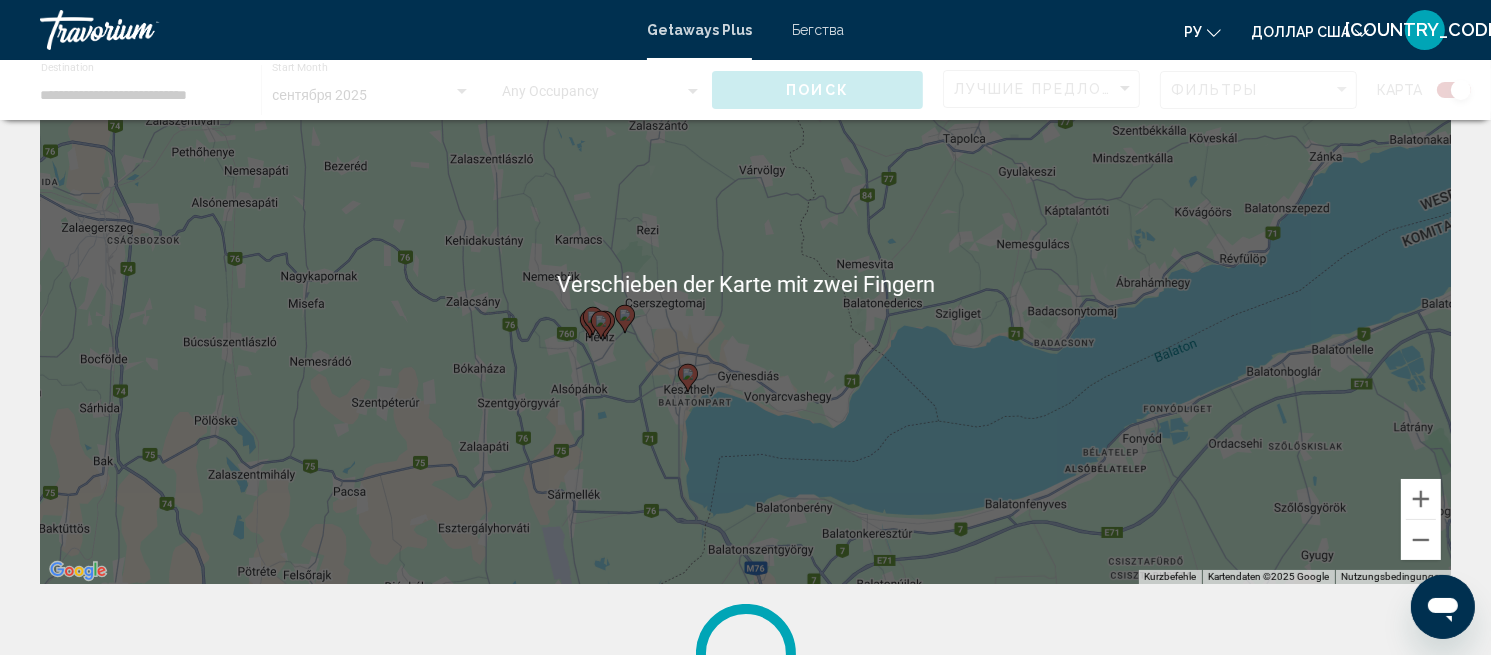 scroll, scrollTop: 130, scrollLeft: 0, axis: vertical 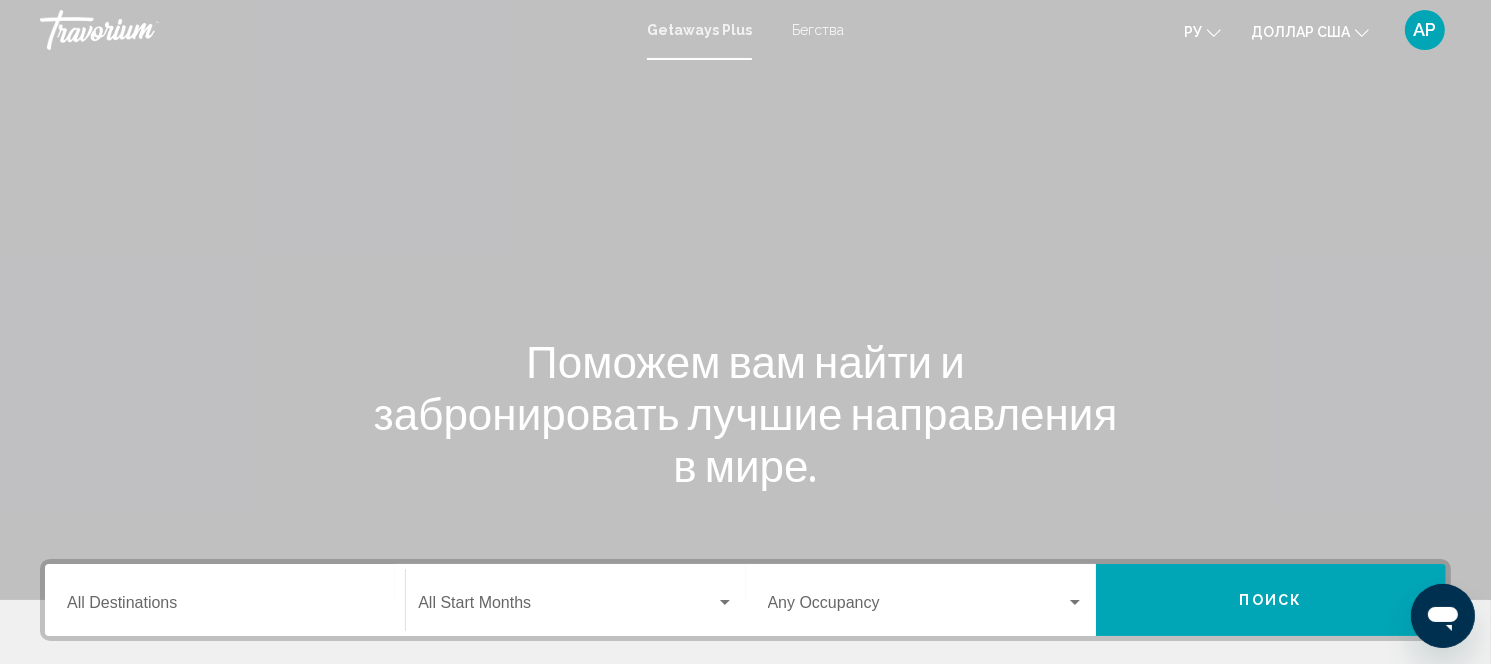 drag, startPoint x: 106, startPoint y: 127, endPoint x: 130, endPoint y: 130, distance: 24.186773 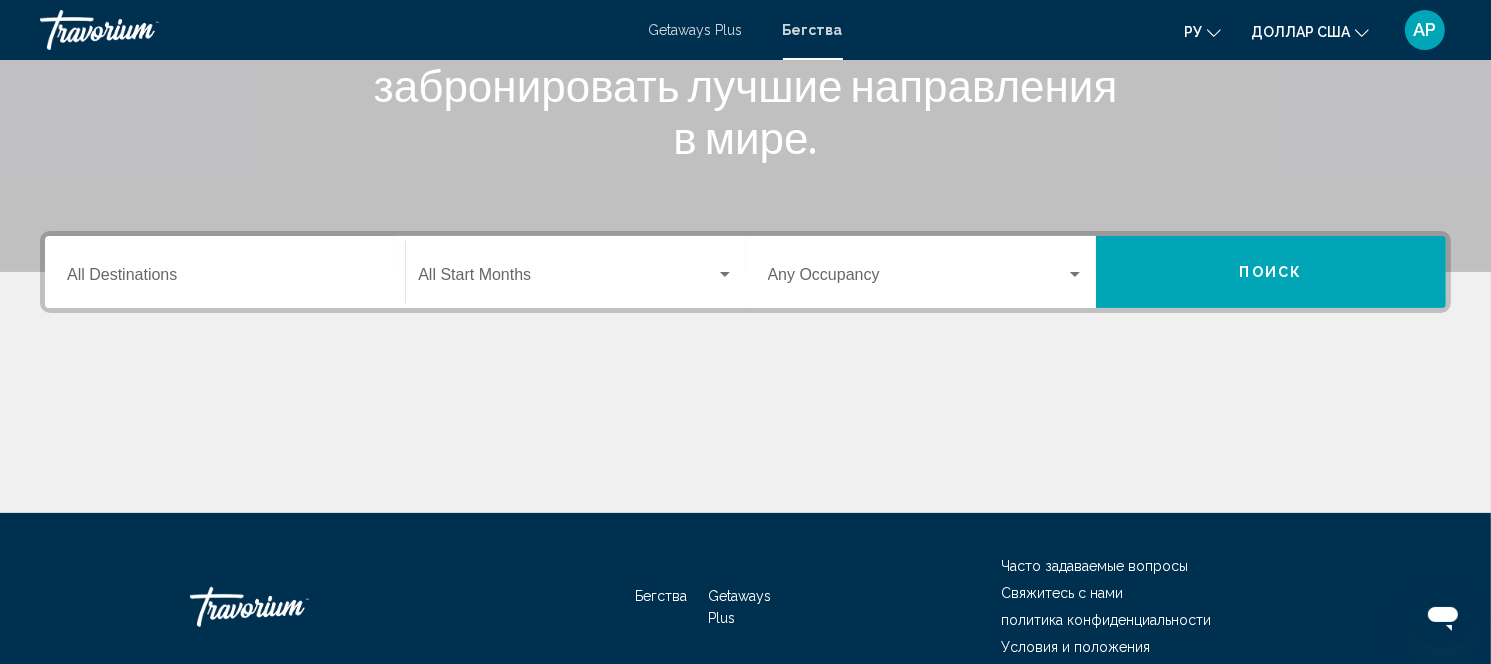 scroll, scrollTop: 333, scrollLeft: 0, axis: vertical 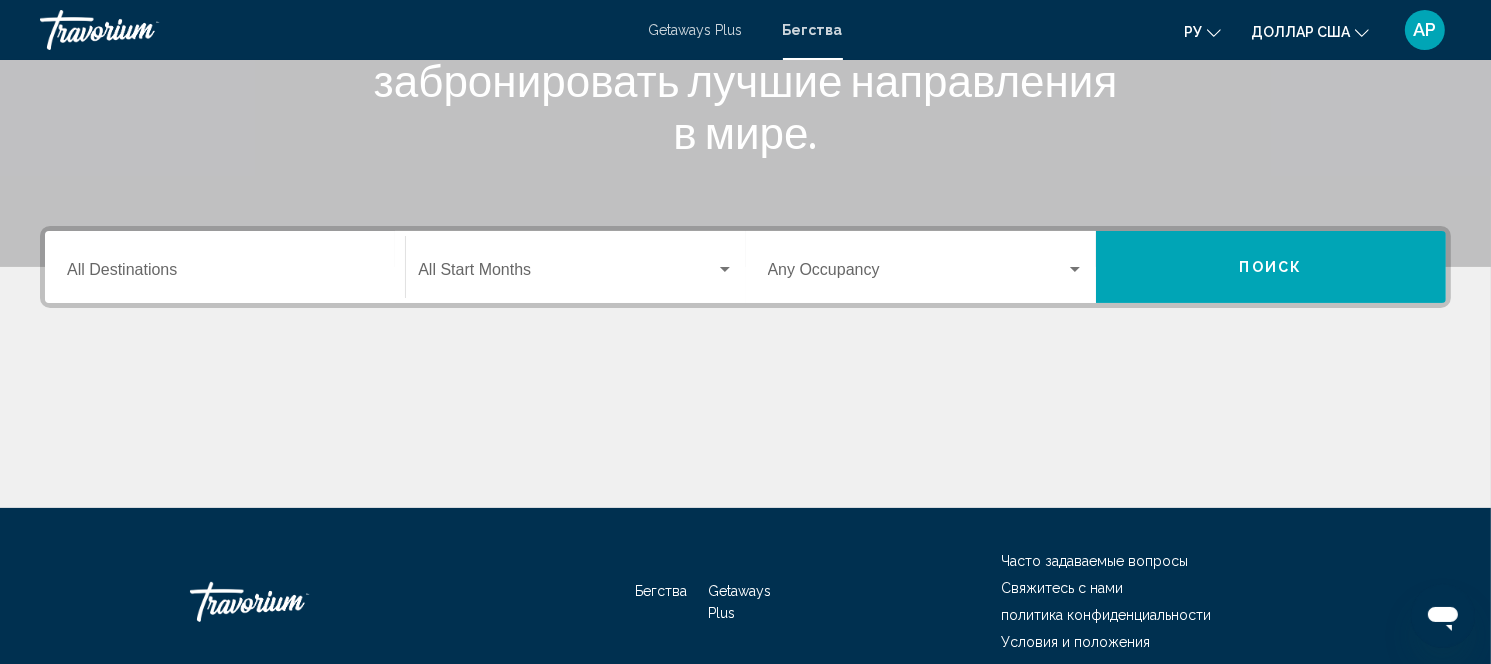 click on "Destination All Destinations" at bounding box center [225, 267] 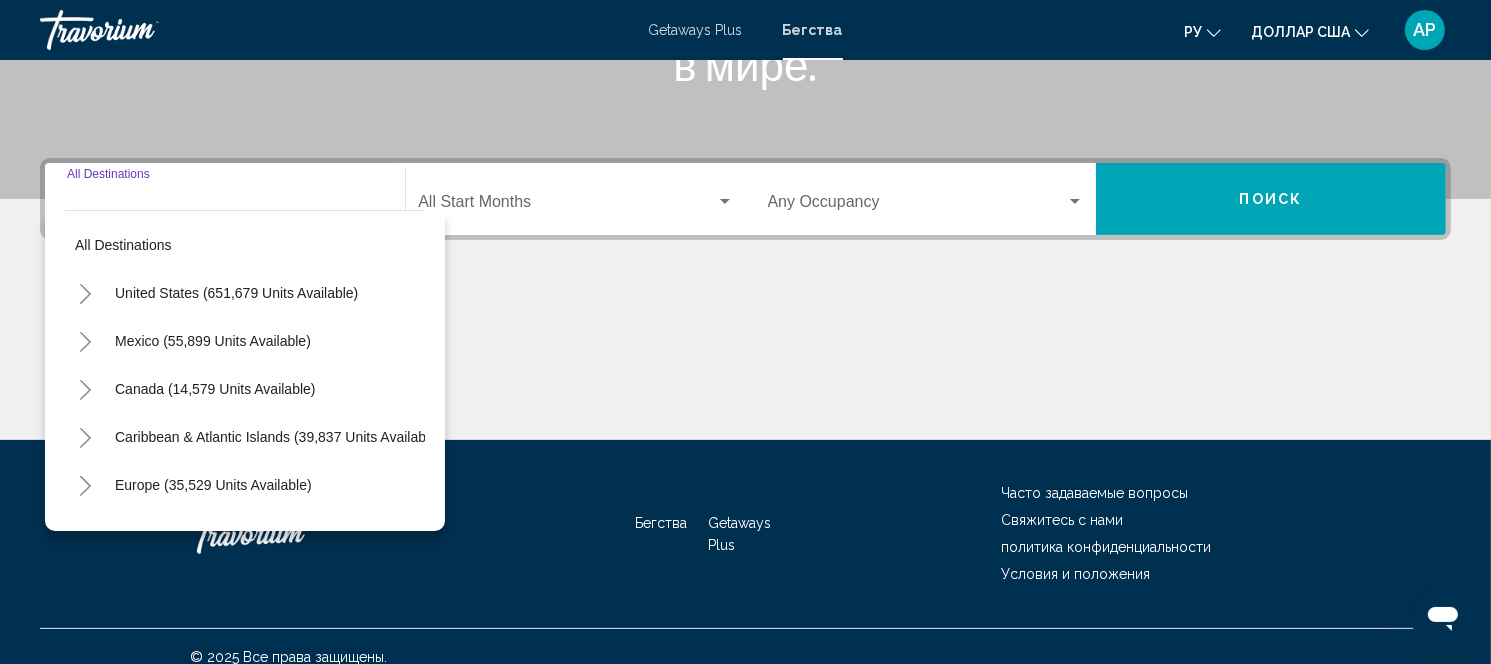 scroll, scrollTop: 421, scrollLeft: 0, axis: vertical 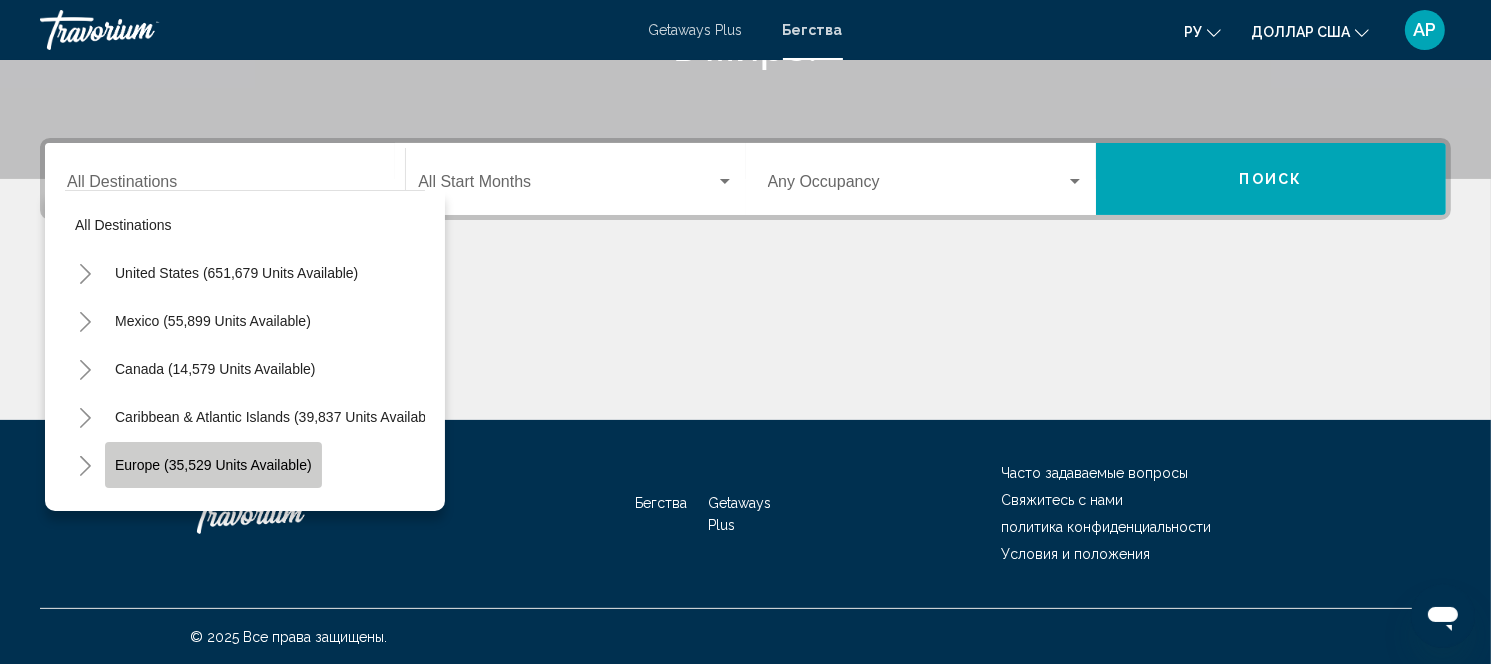 click on "Europe (35,529 units available)" 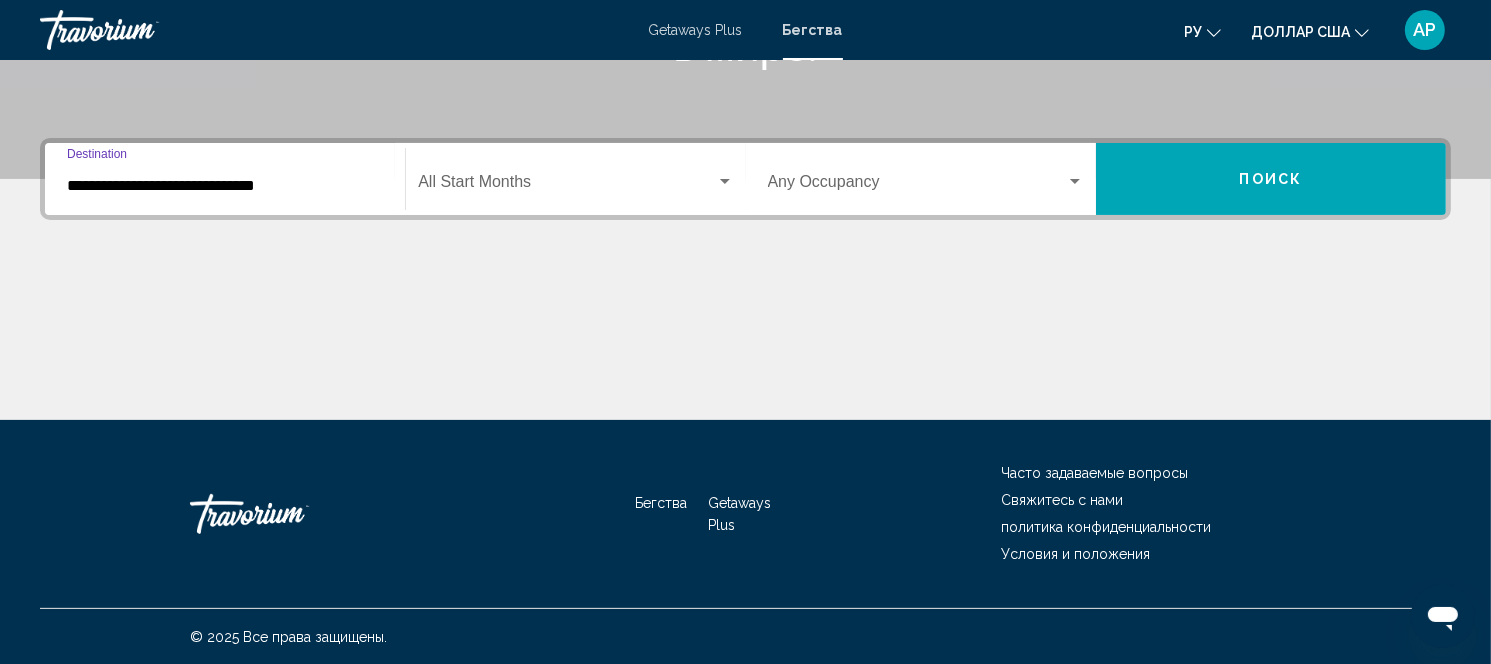click at bounding box center [725, 182] 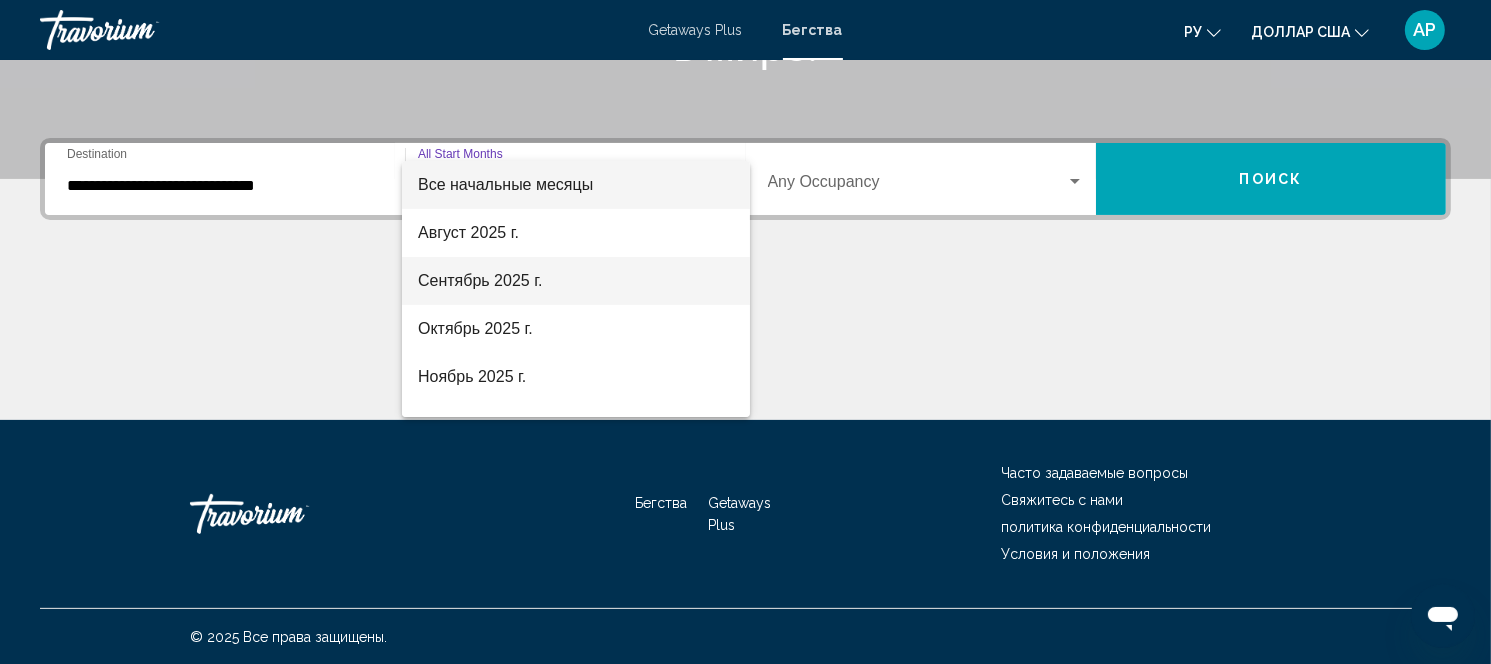 click on "Сентябрь 2025 г." at bounding box center [480, 280] 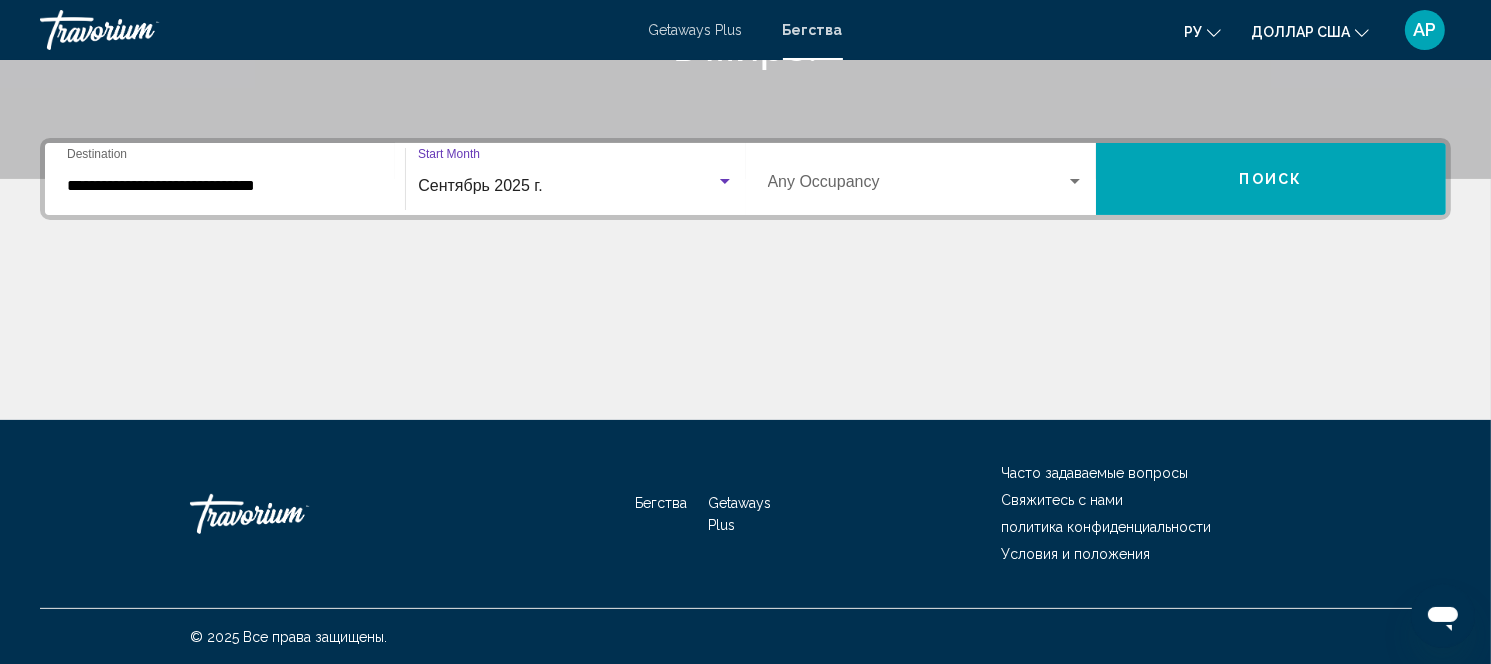 click on "Поиск" at bounding box center [1271, 180] 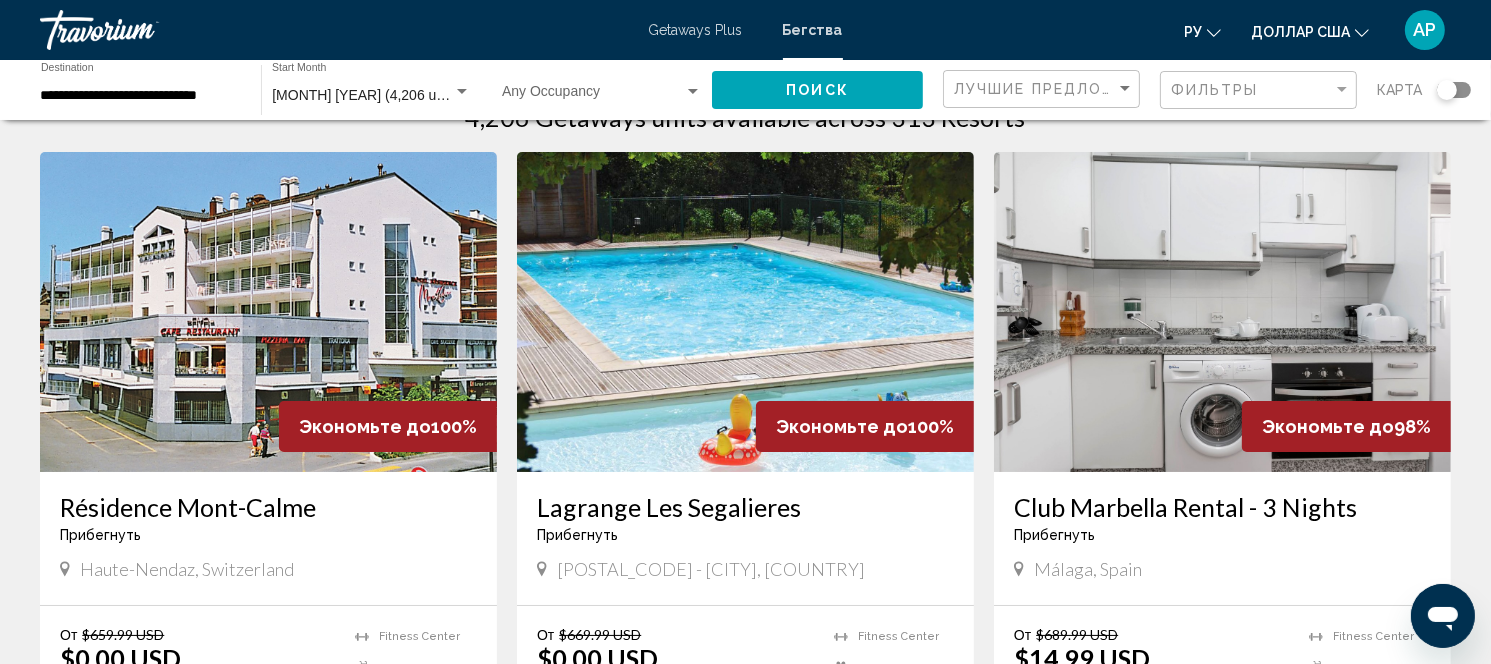 scroll, scrollTop: 0, scrollLeft: 0, axis: both 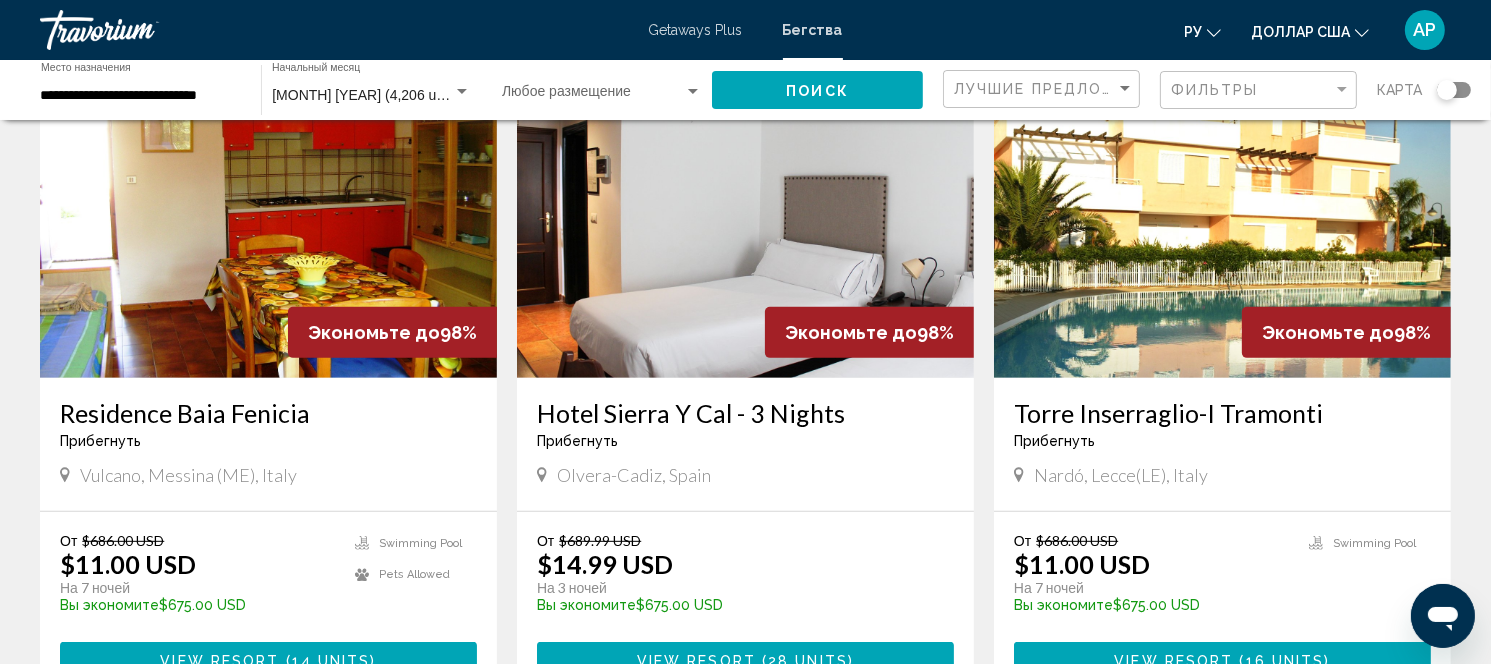 drag, startPoint x: 1379, startPoint y: 451, endPoint x: 1311, endPoint y: 451, distance: 68 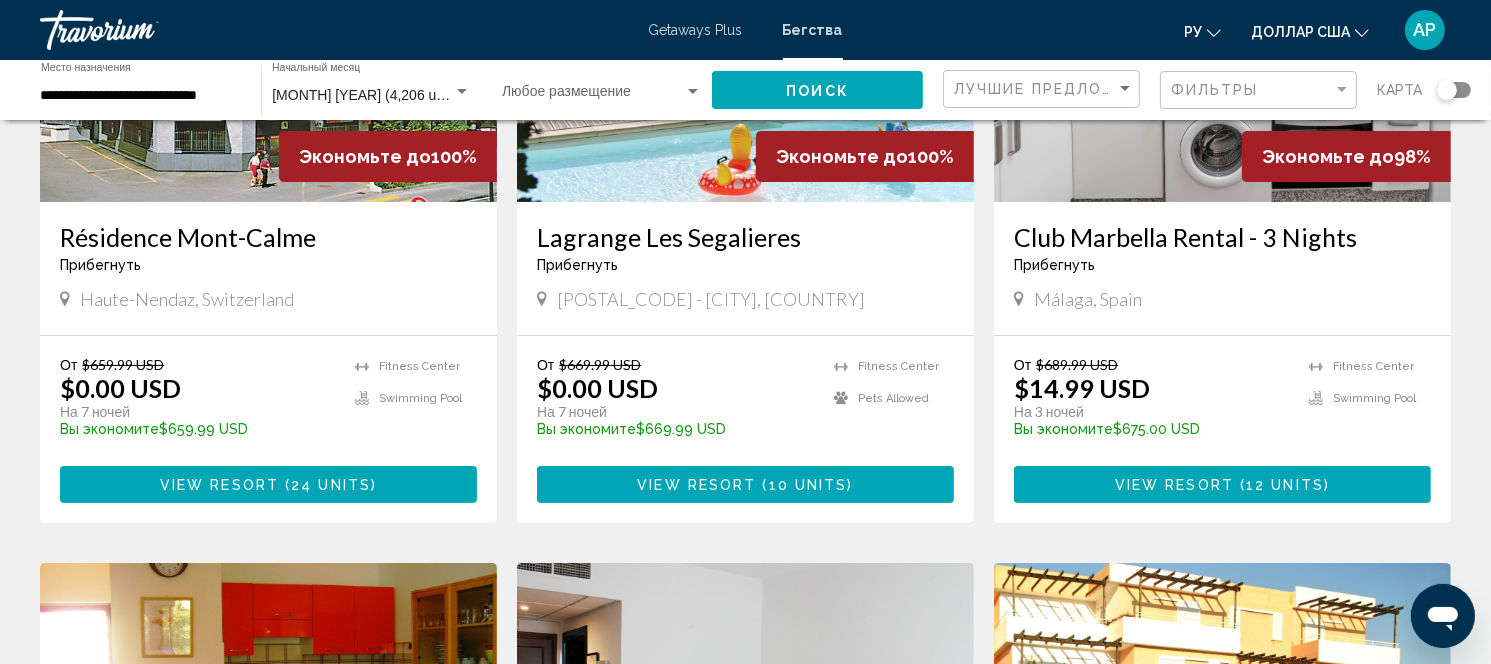 scroll, scrollTop: 333, scrollLeft: 0, axis: vertical 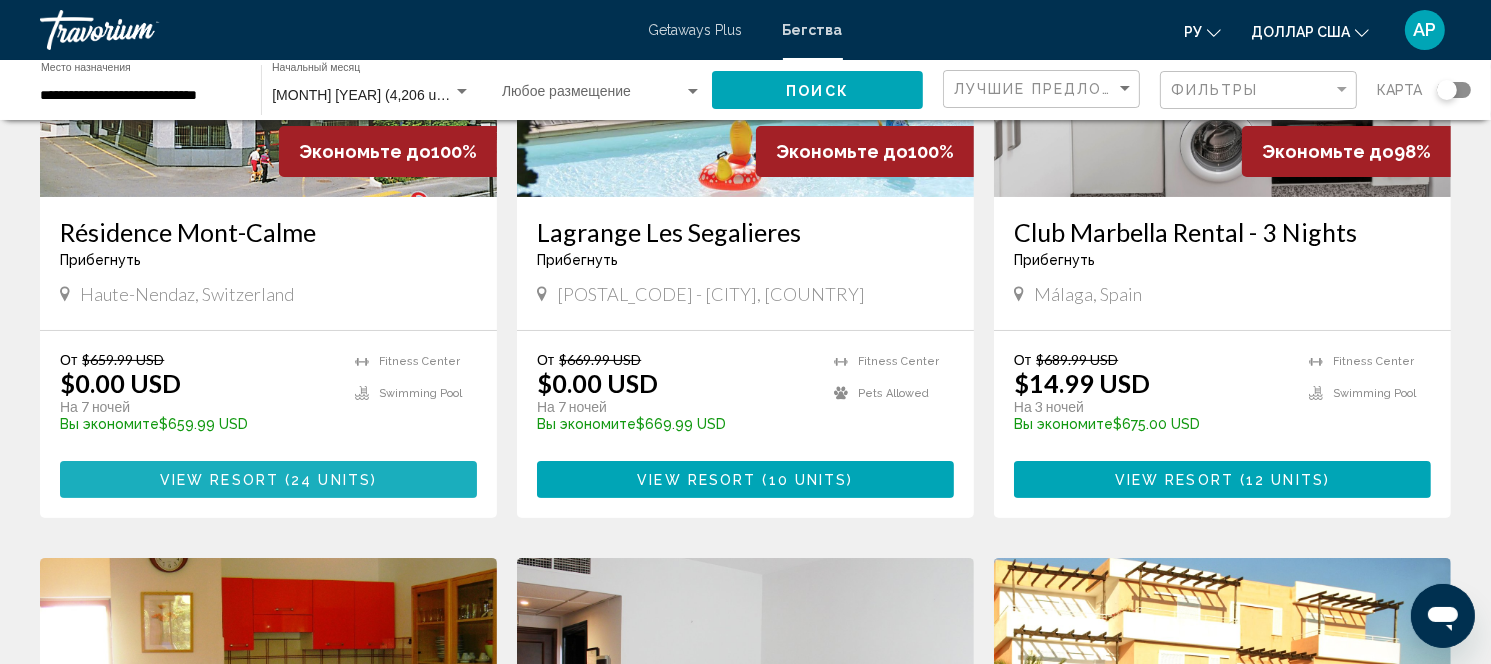 click on "View Resort    ( 24 units )" at bounding box center [268, 479] 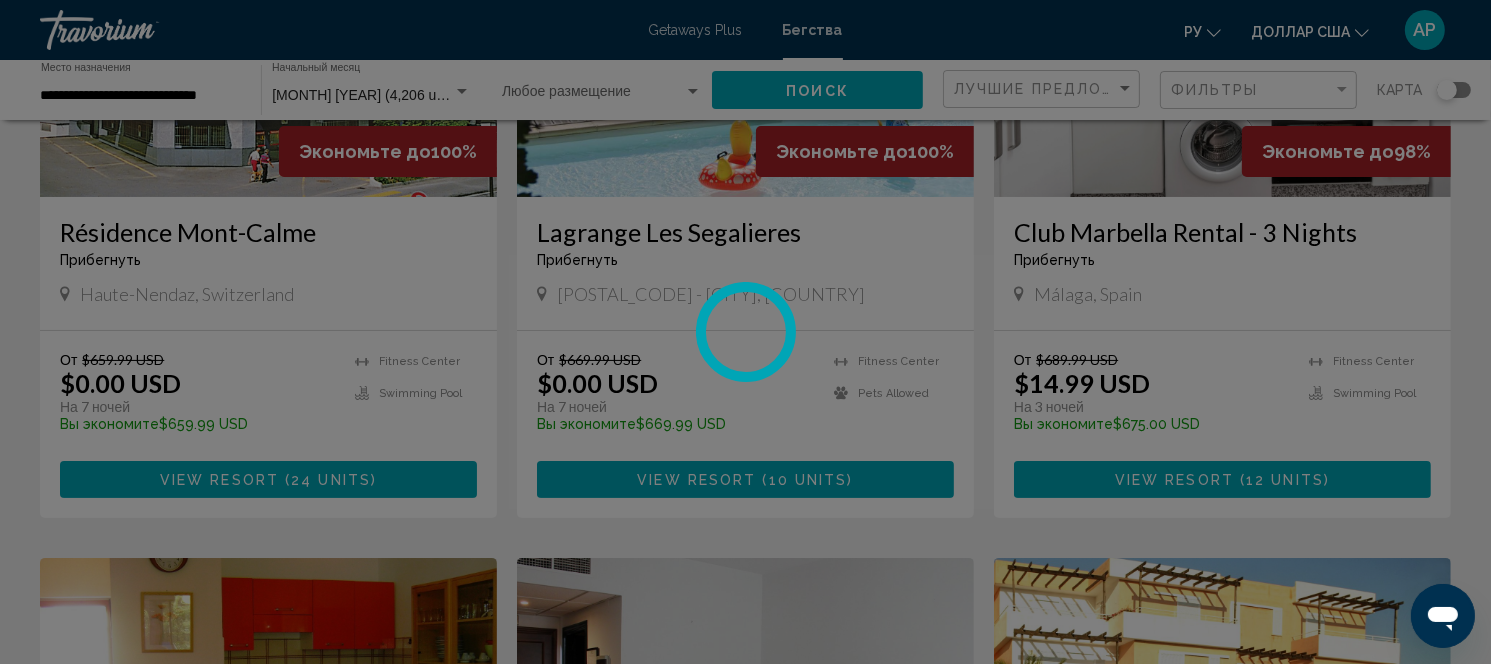 scroll, scrollTop: 28, scrollLeft: 0, axis: vertical 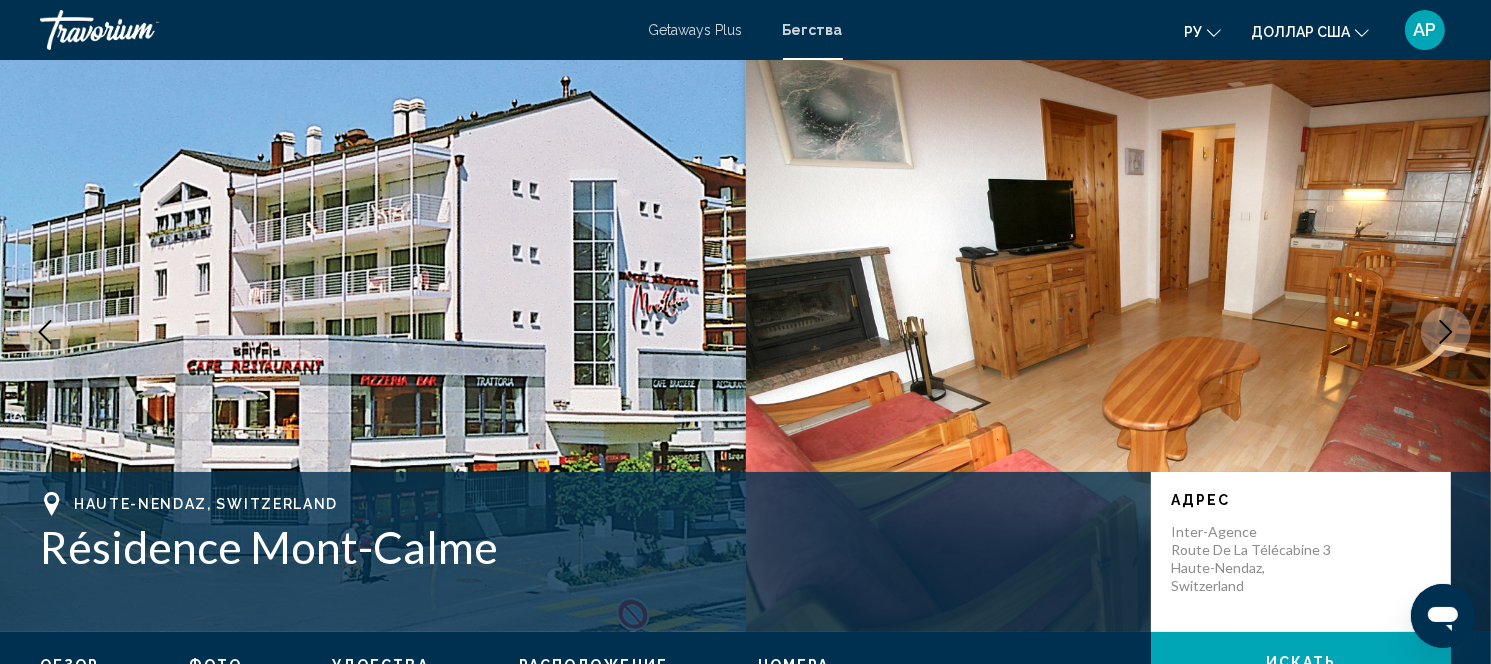 click 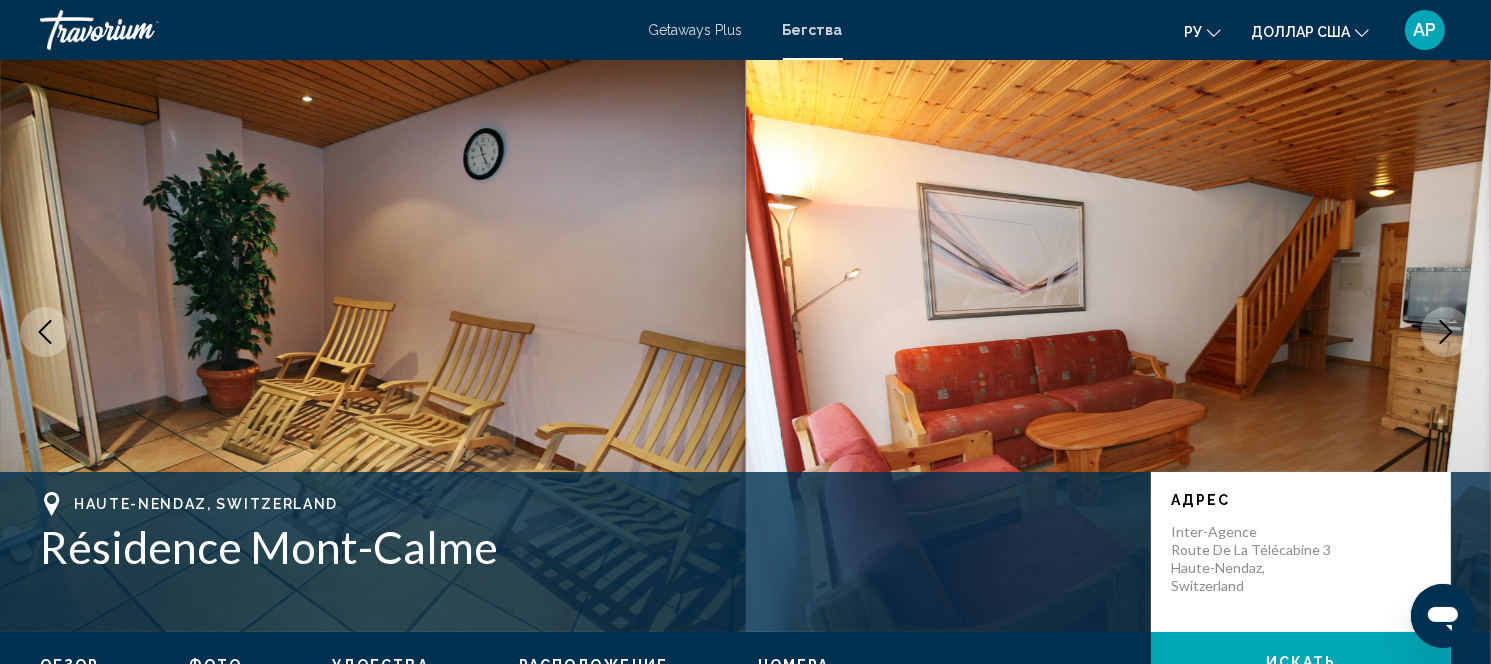click 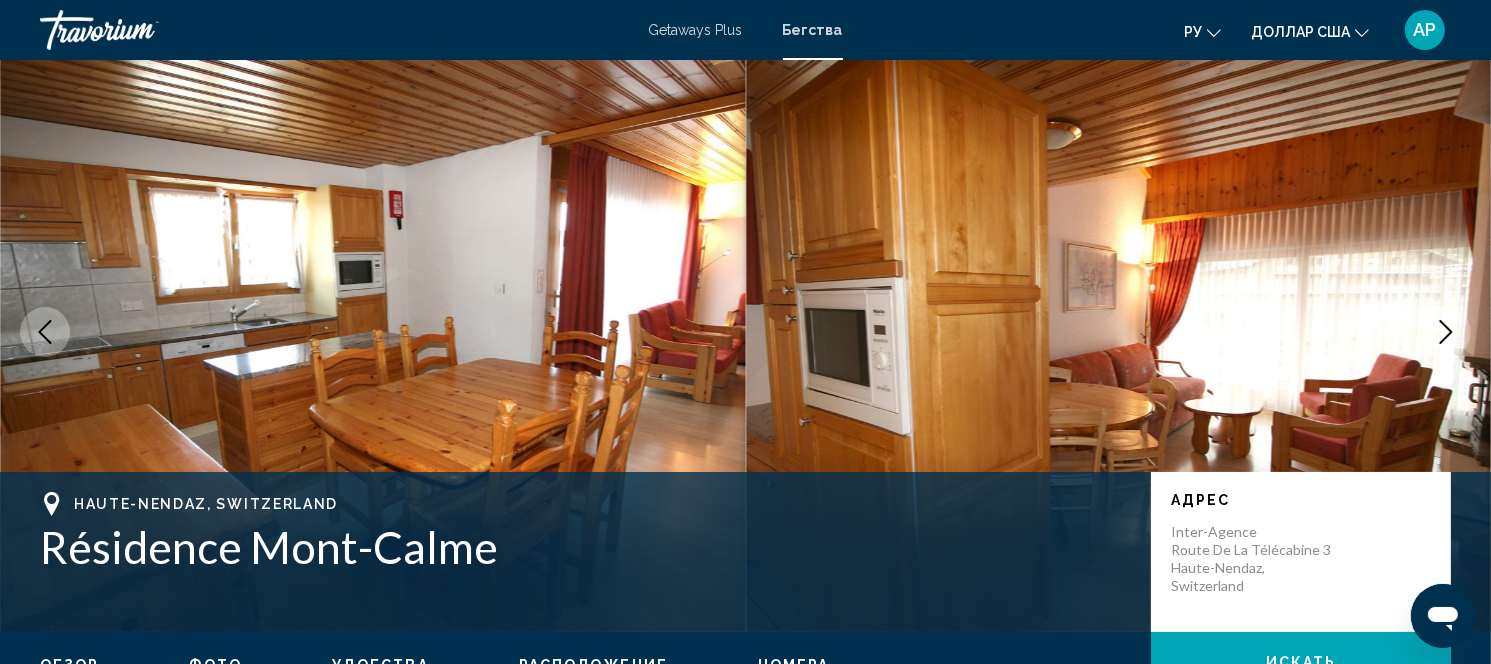 click 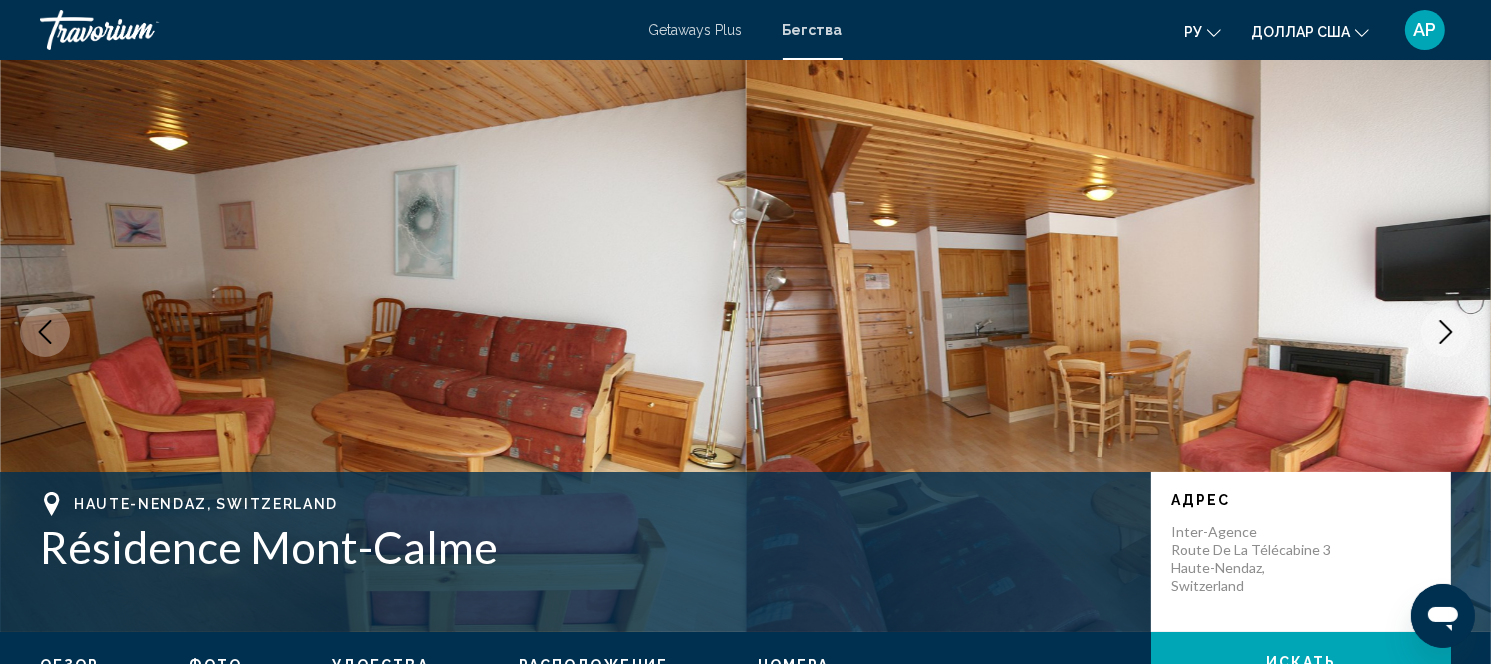 click 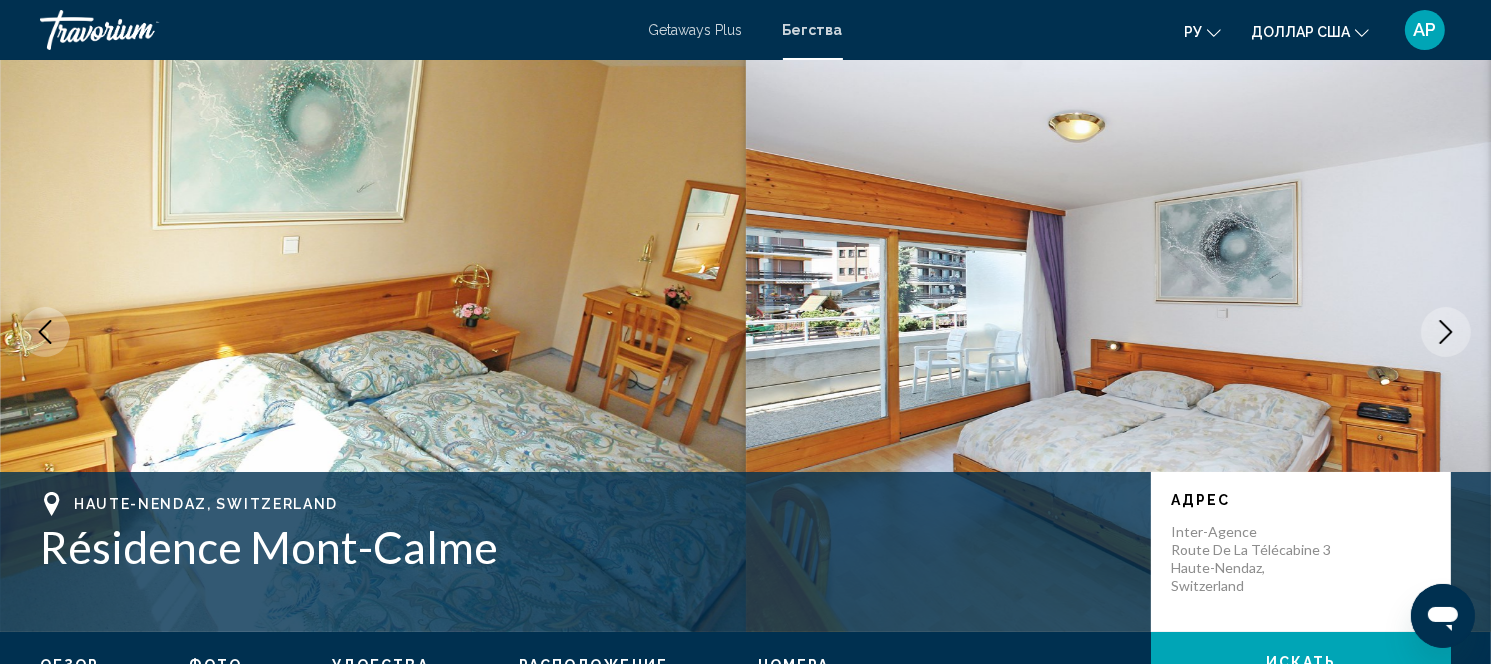 click 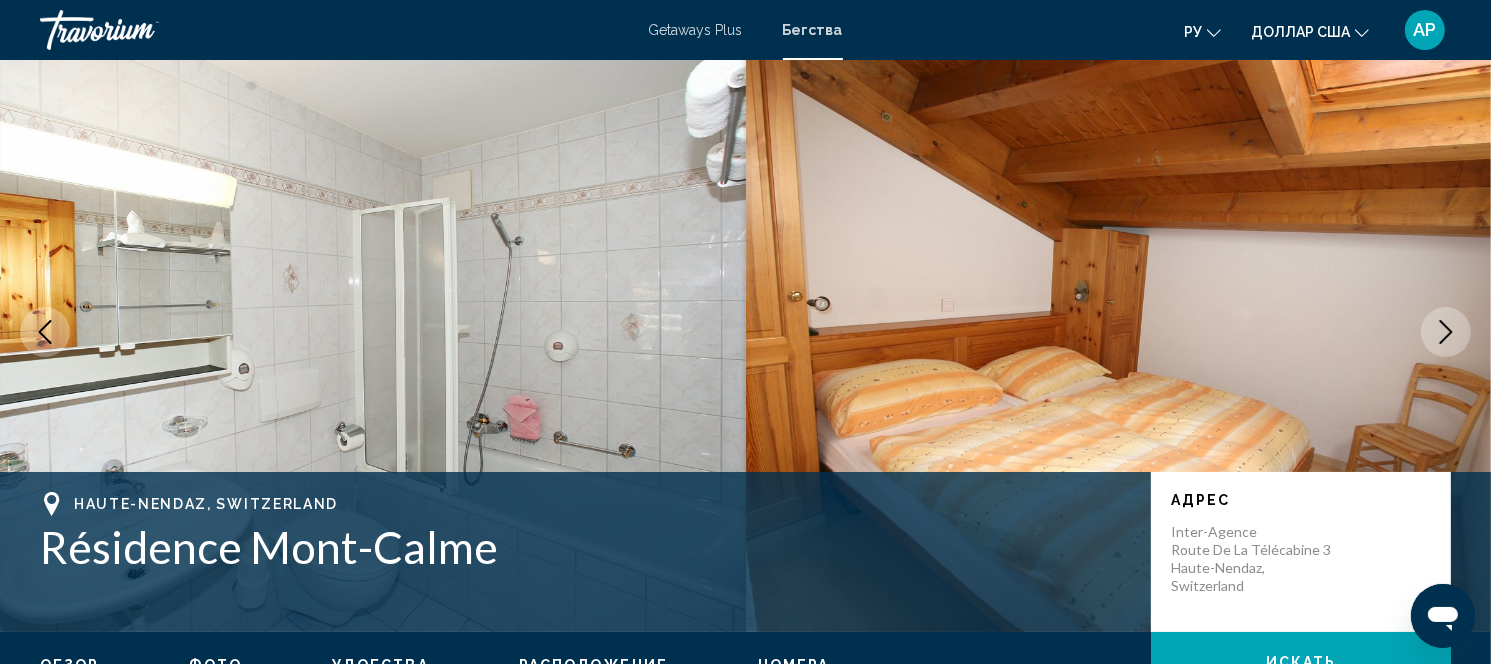 click 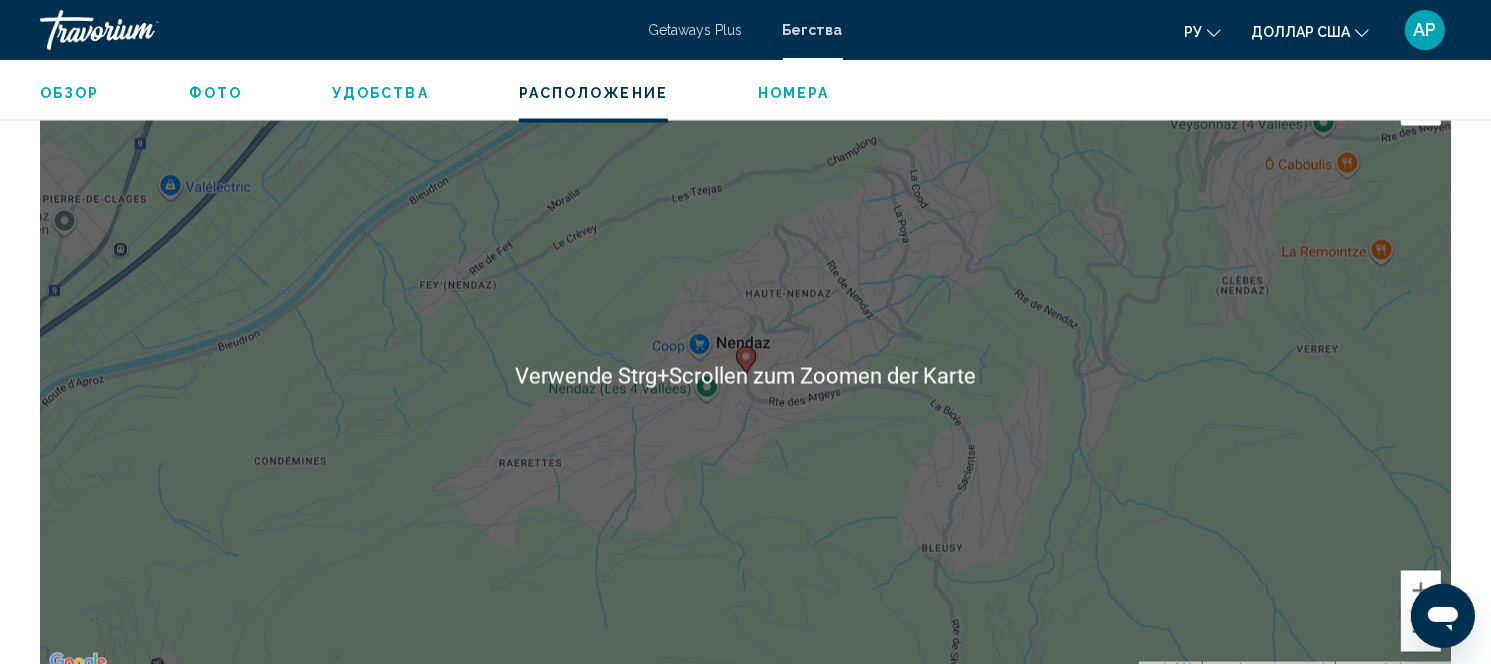 scroll, scrollTop: 3360, scrollLeft: 0, axis: vertical 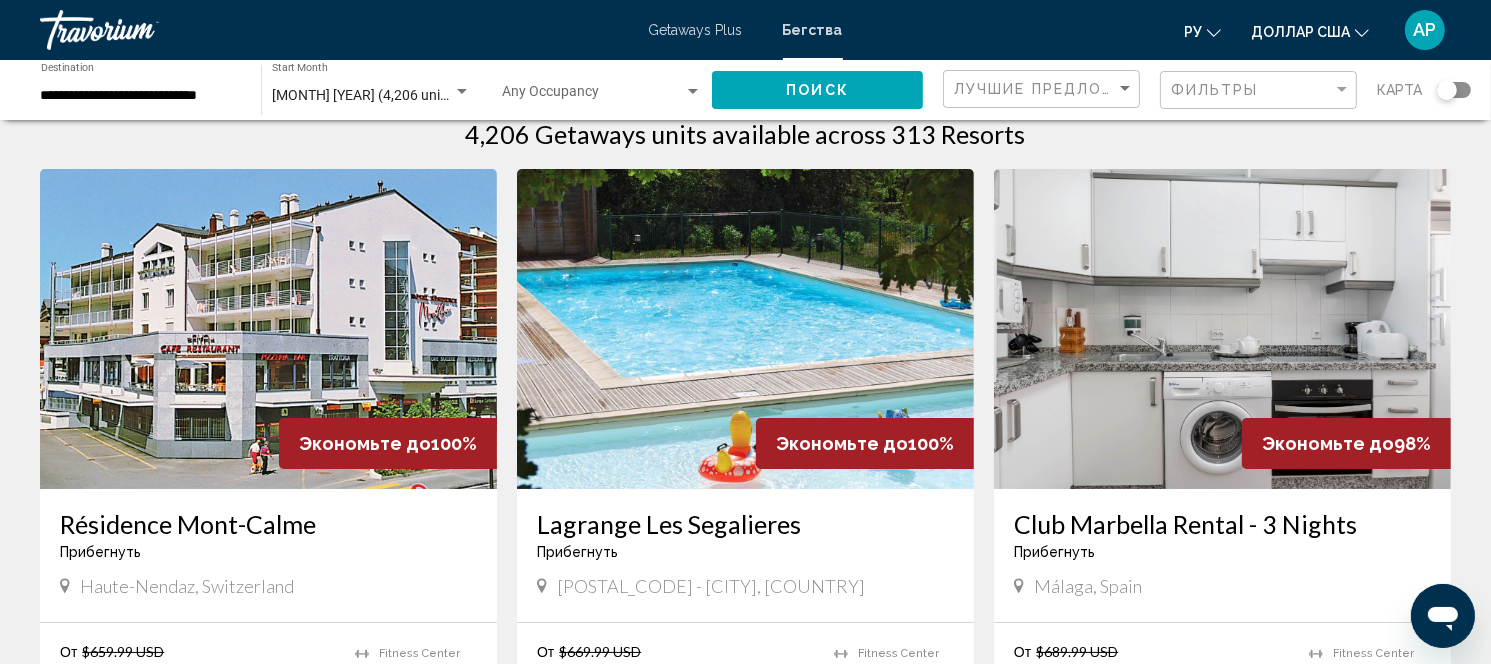 click on "Getaways Plus" at bounding box center [696, 30] 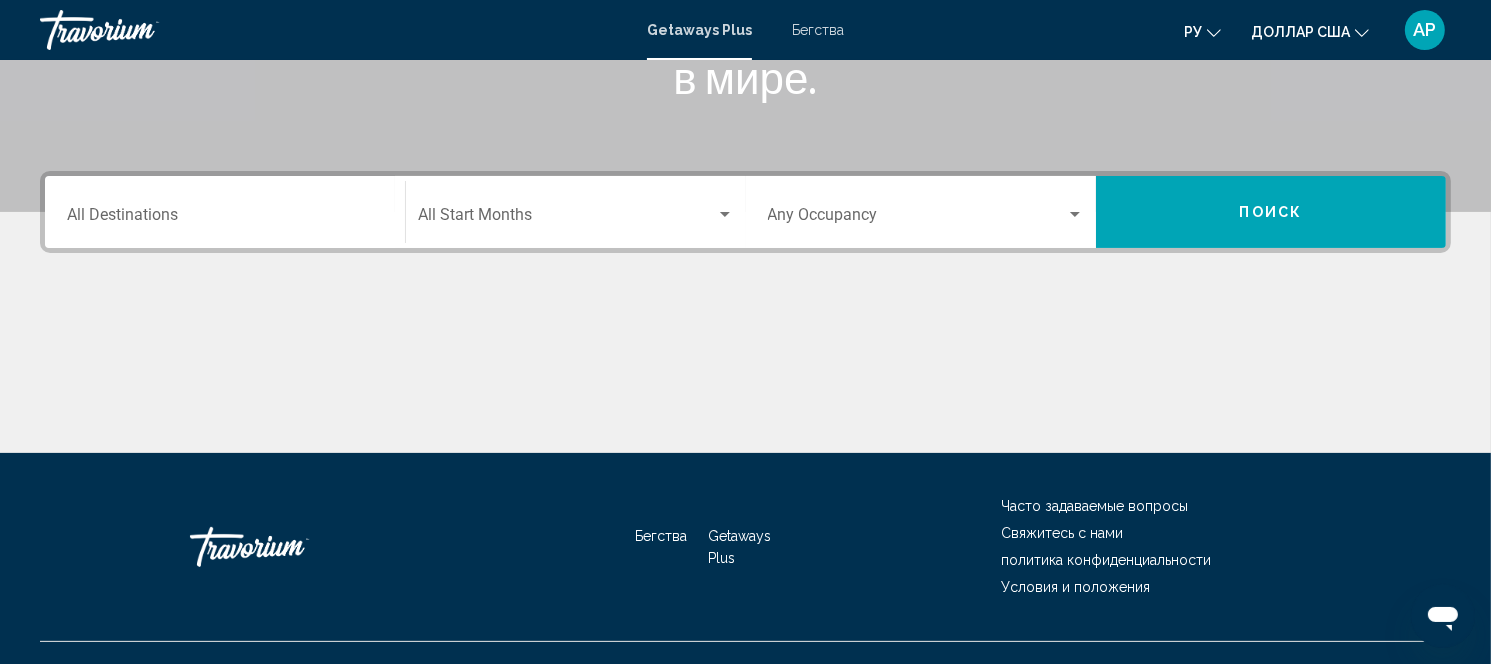 scroll, scrollTop: 421, scrollLeft: 0, axis: vertical 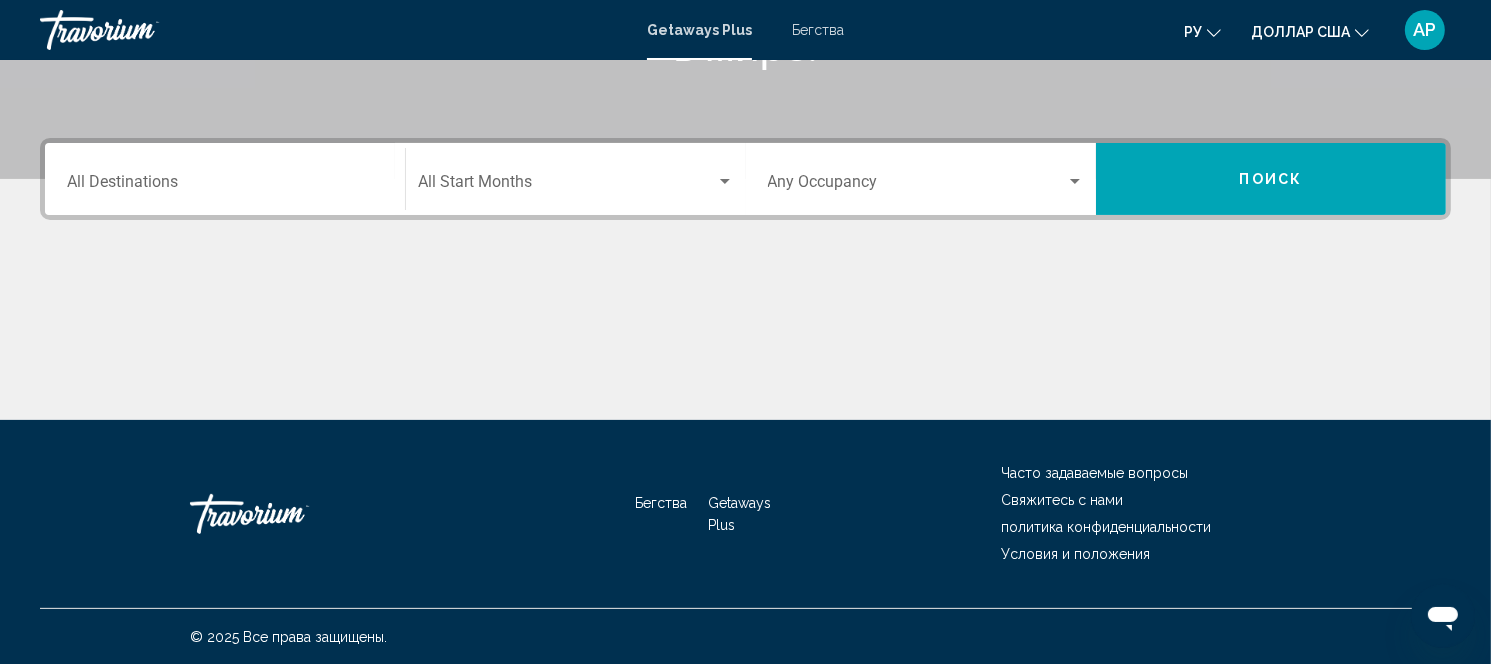click on "Destination All Destinations" at bounding box center [225, 186] 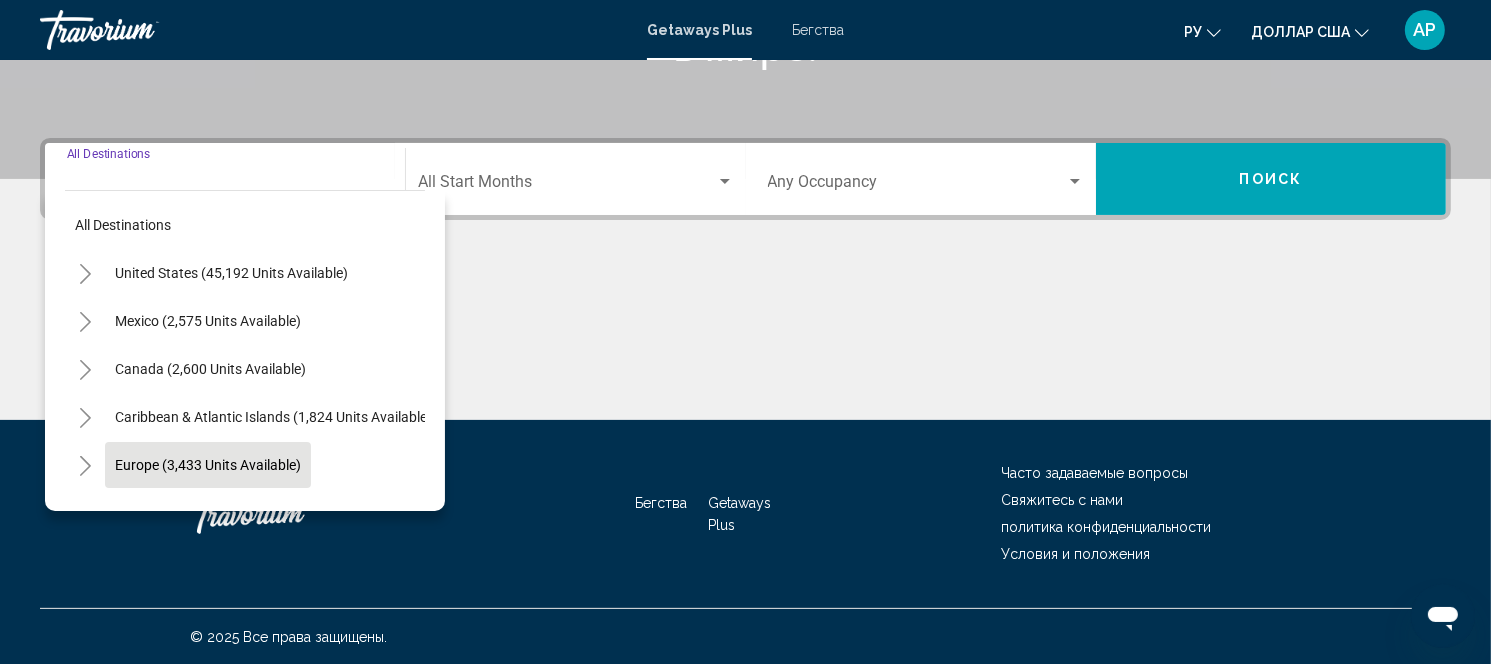 click on "Europe (3,433 units available)" at bounding box center [208, 513] 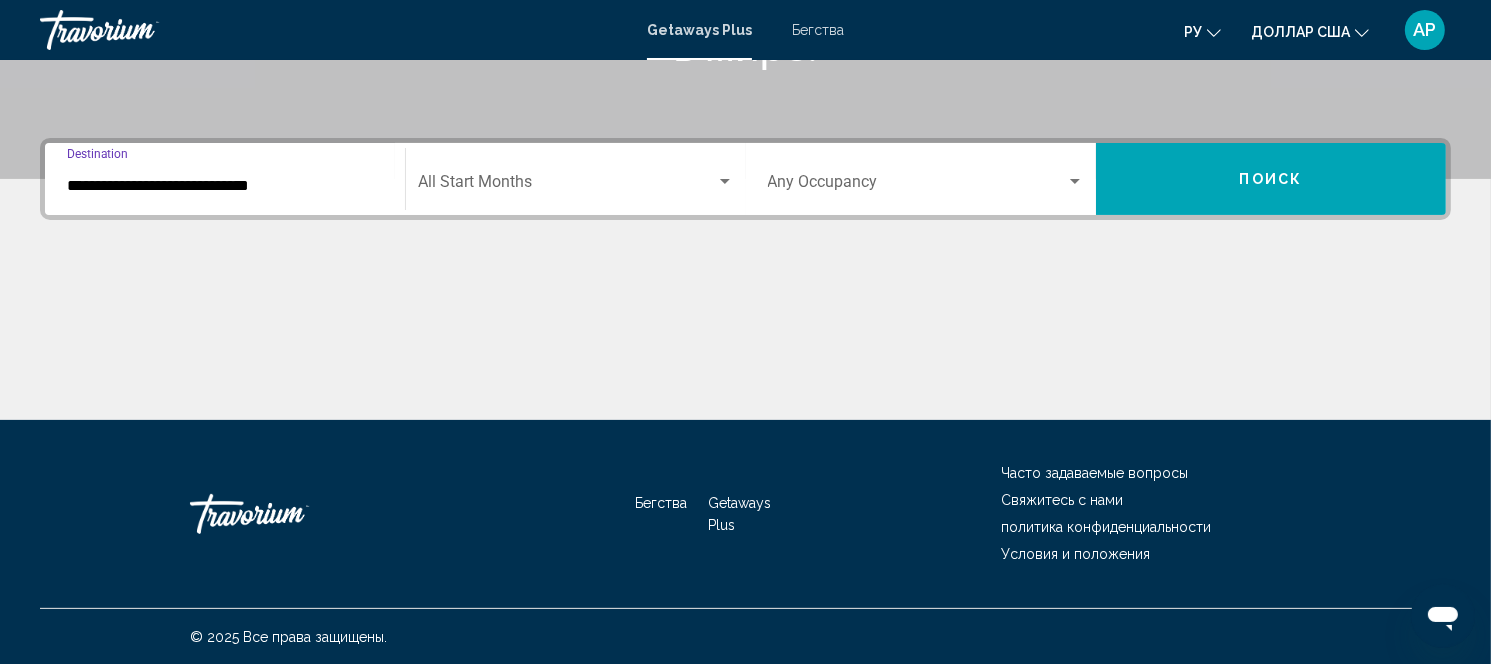 click at bounding box center (566, 186) 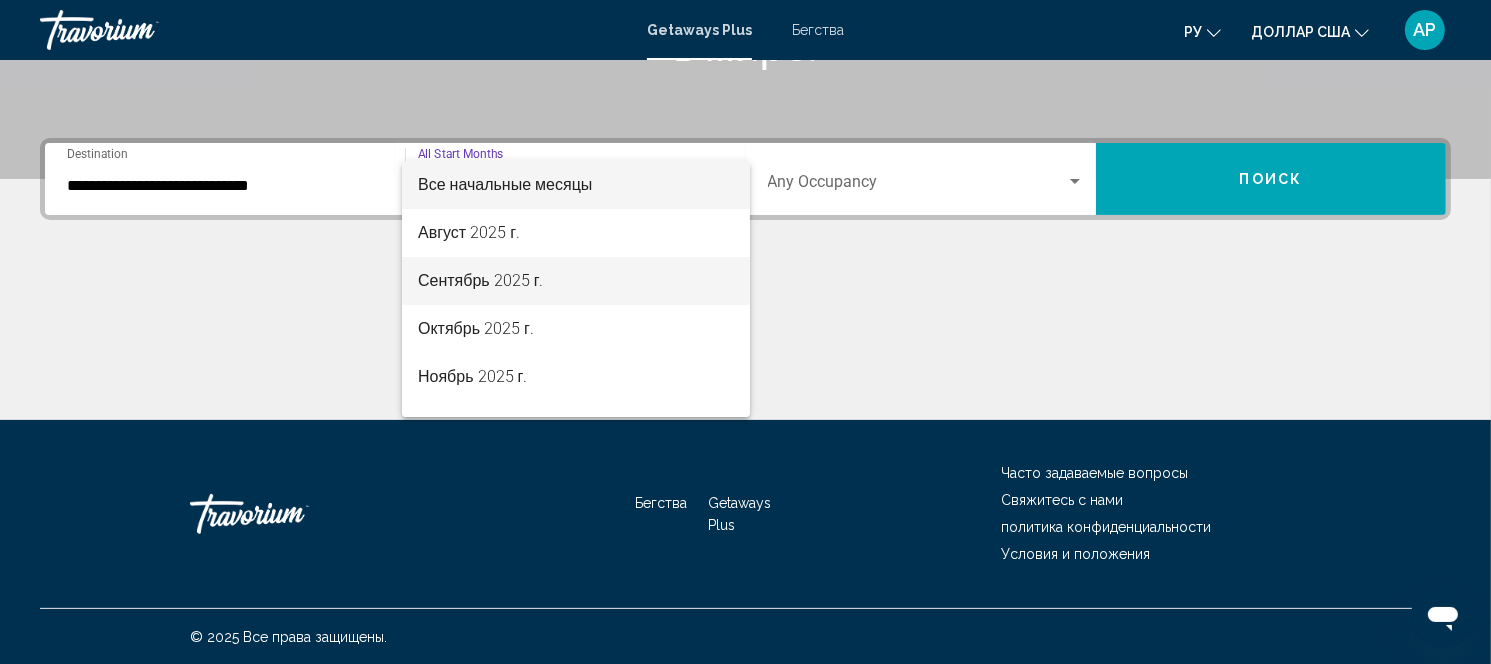 click on "Сентябрь 2025 г." at bounding box center [481, 280] 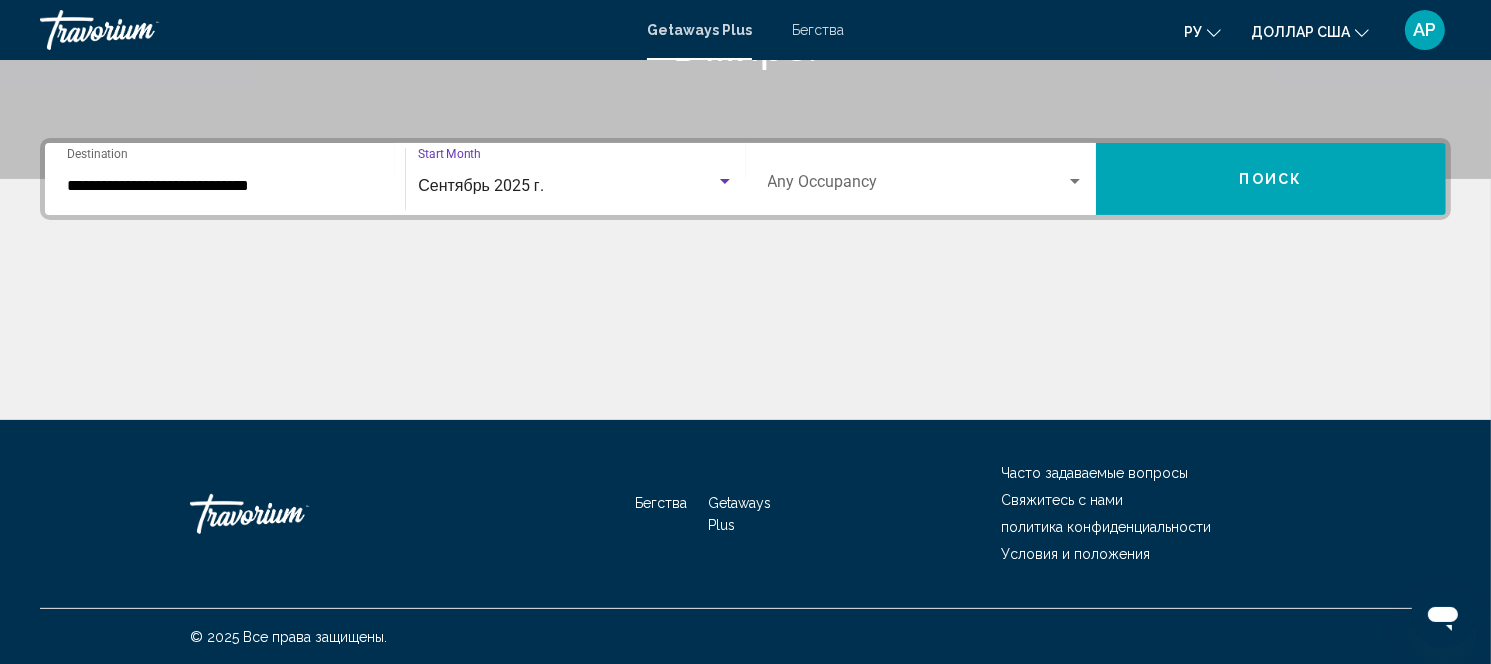 click at bounding box center [917, 186] 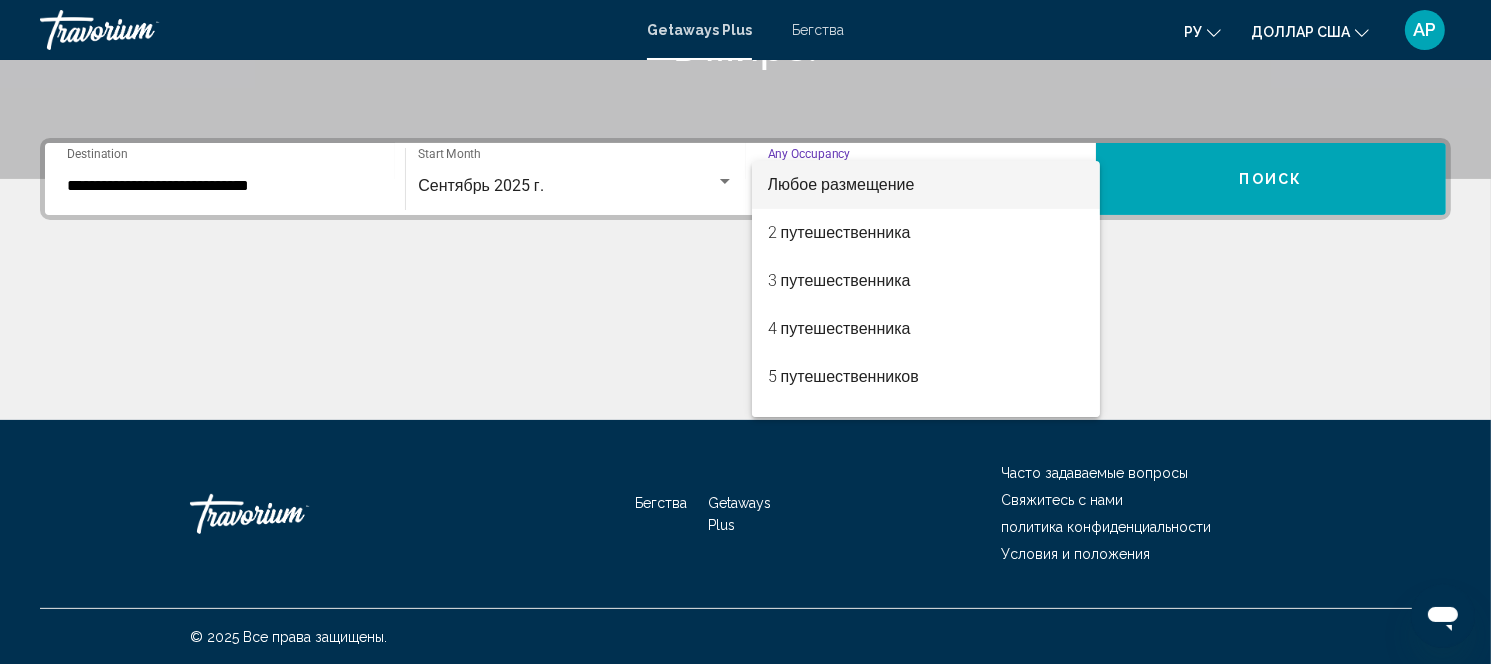click on "Любое размещение" at bounding box center (841, 184) 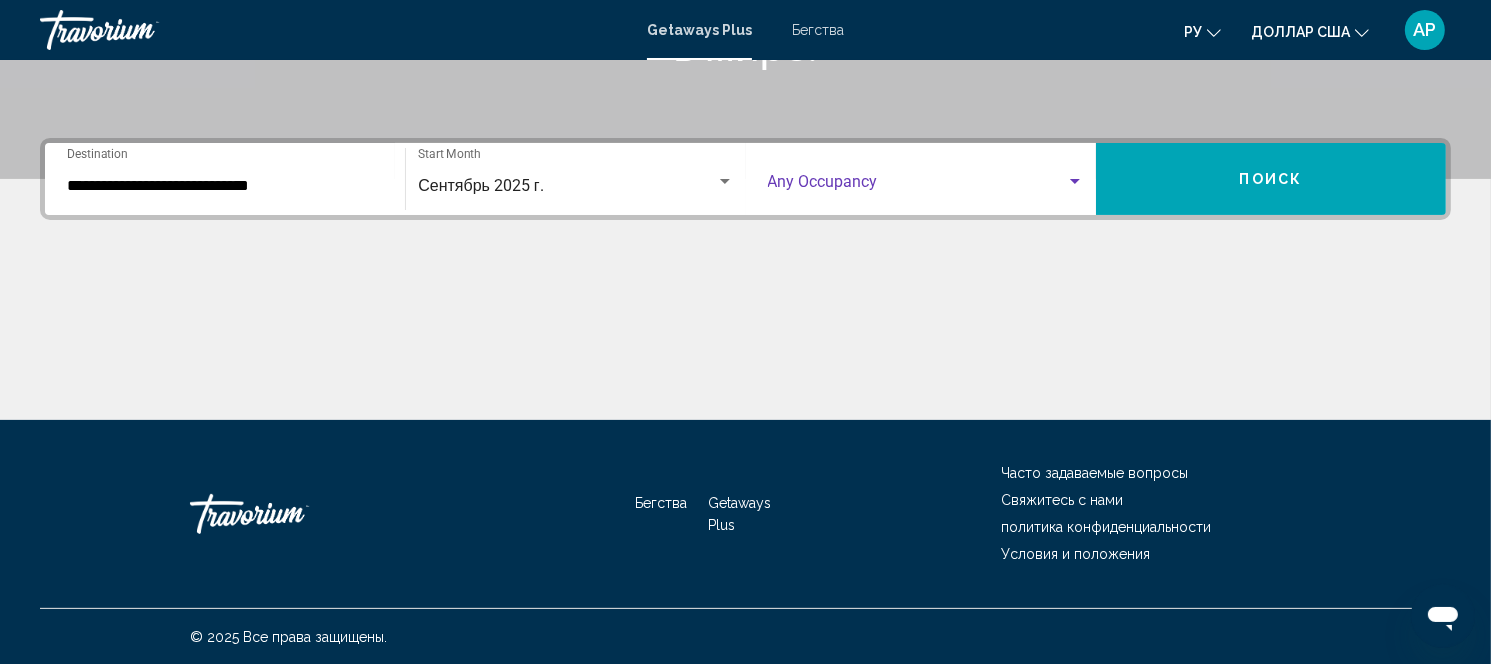 click on "Поиск" at bounding box center (1271, 180) 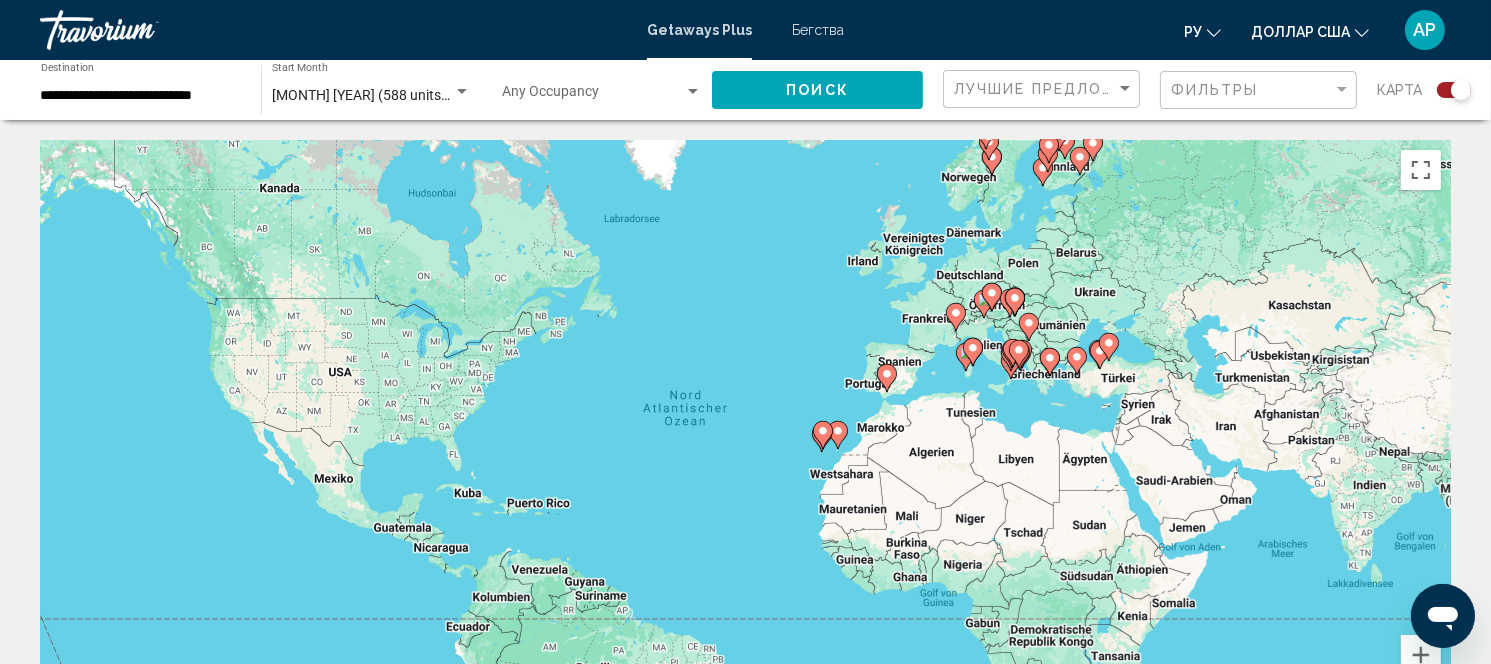 click on "Бегства" at bounding box center [818, 30] 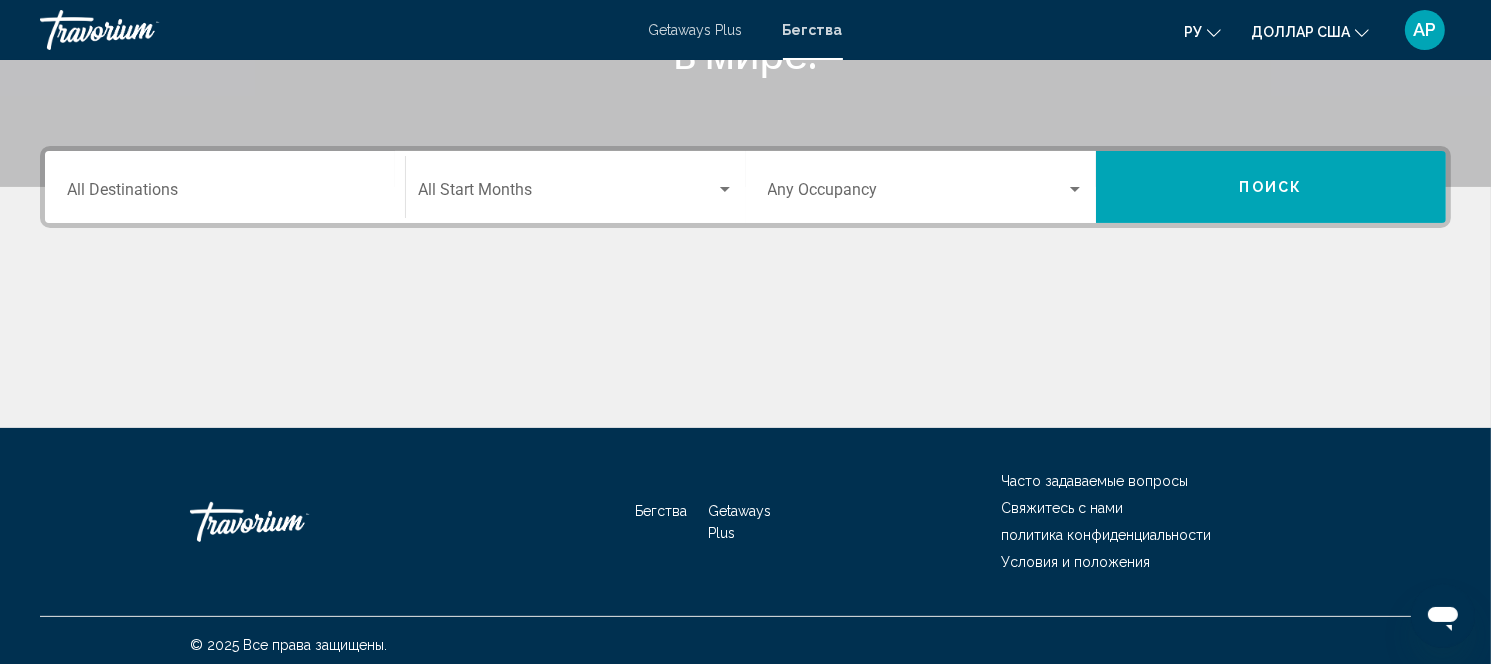 scroll, scrollTop: 421, scrollLeft: 0, axis: vertical 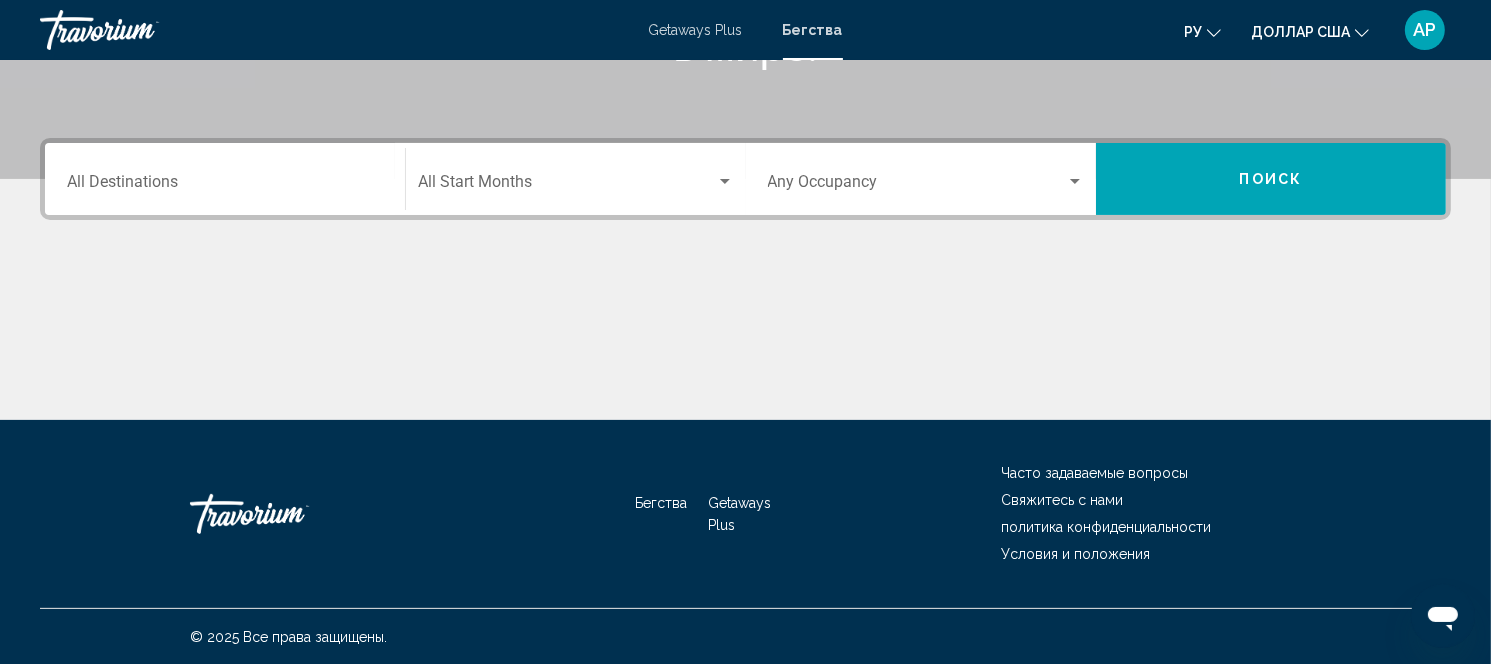 click on "Destination All Destinations" at bounding box center (225, 186) 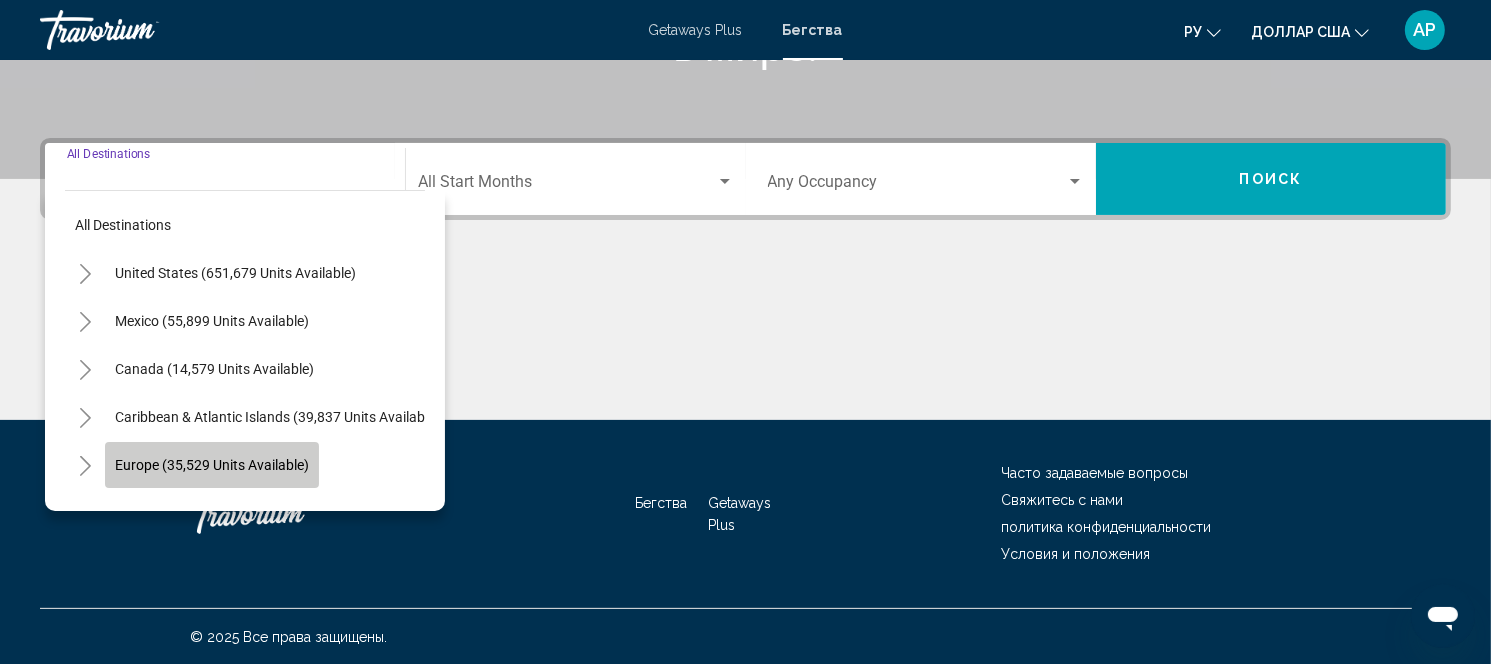 click on "Europe (35,529 units available)" at bounding box center [214, 513] 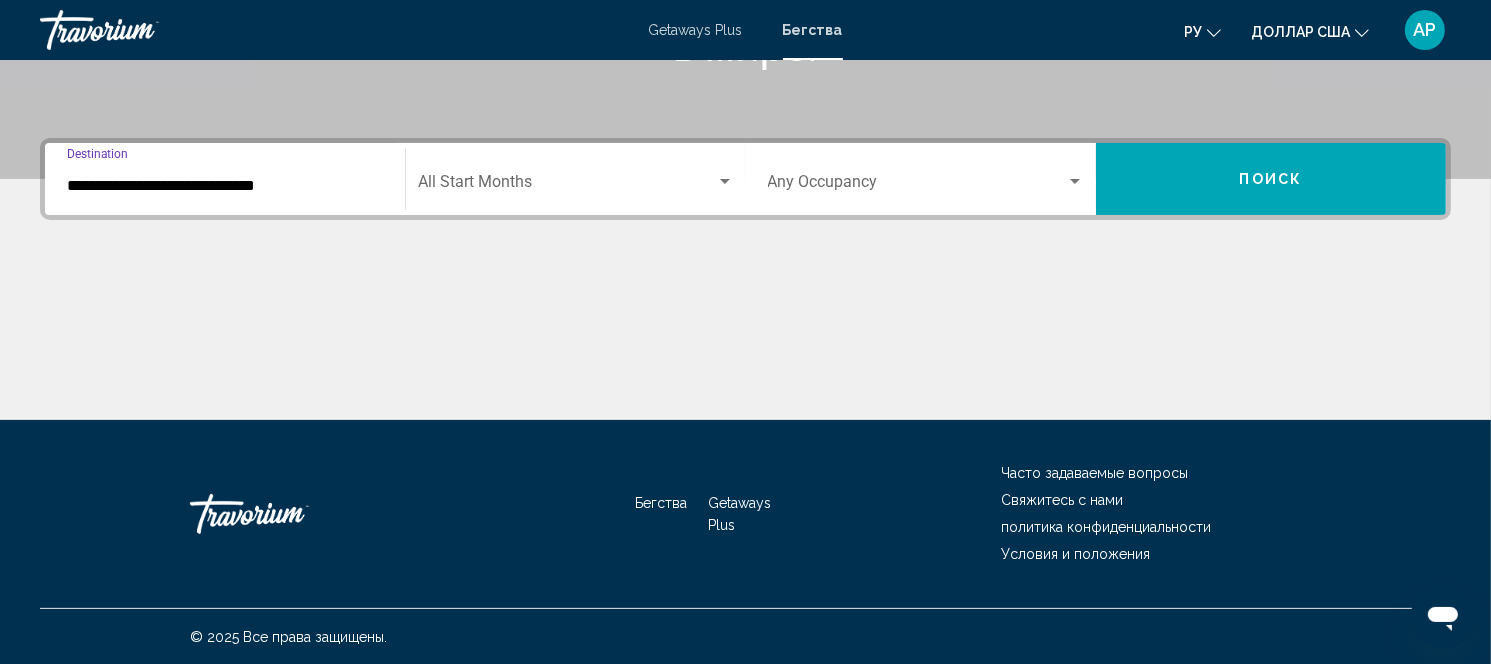 click at bounding box center (566, 186) 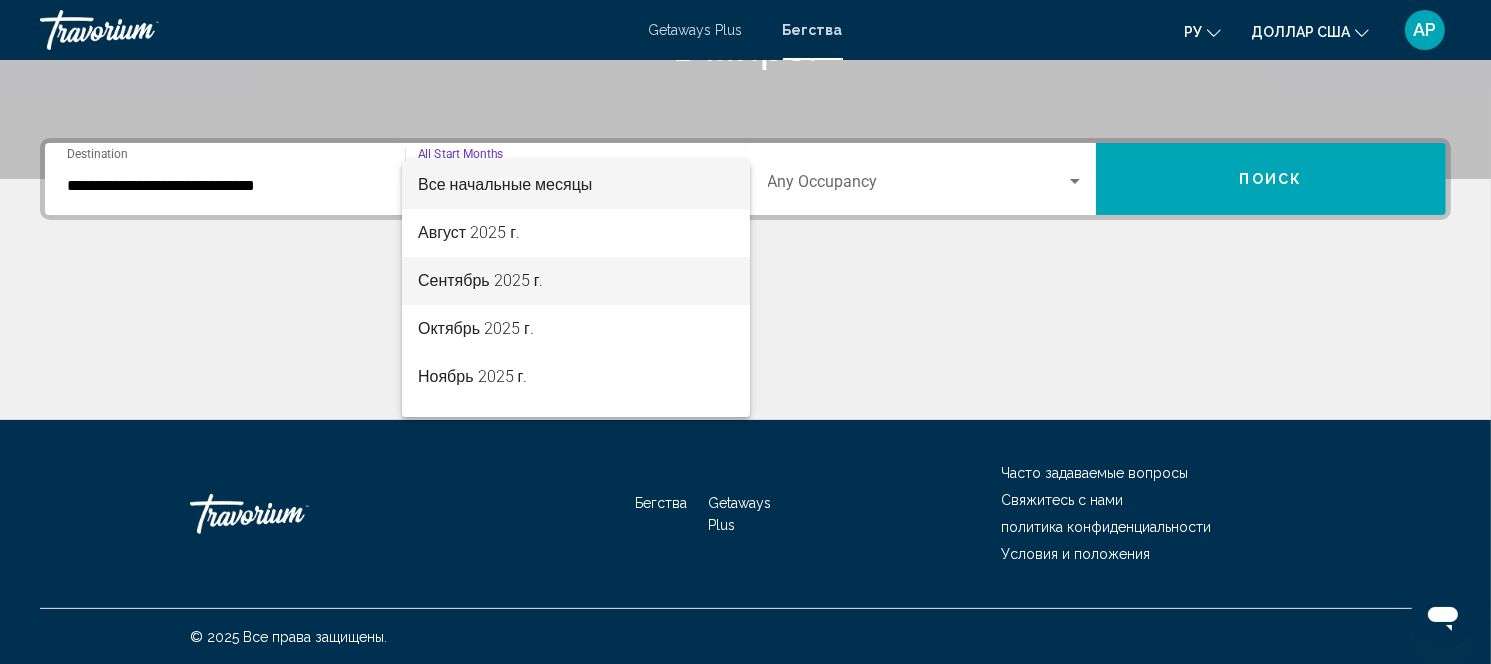 click on "Сентябрь 2025 г." at bounding box center (481, 280) 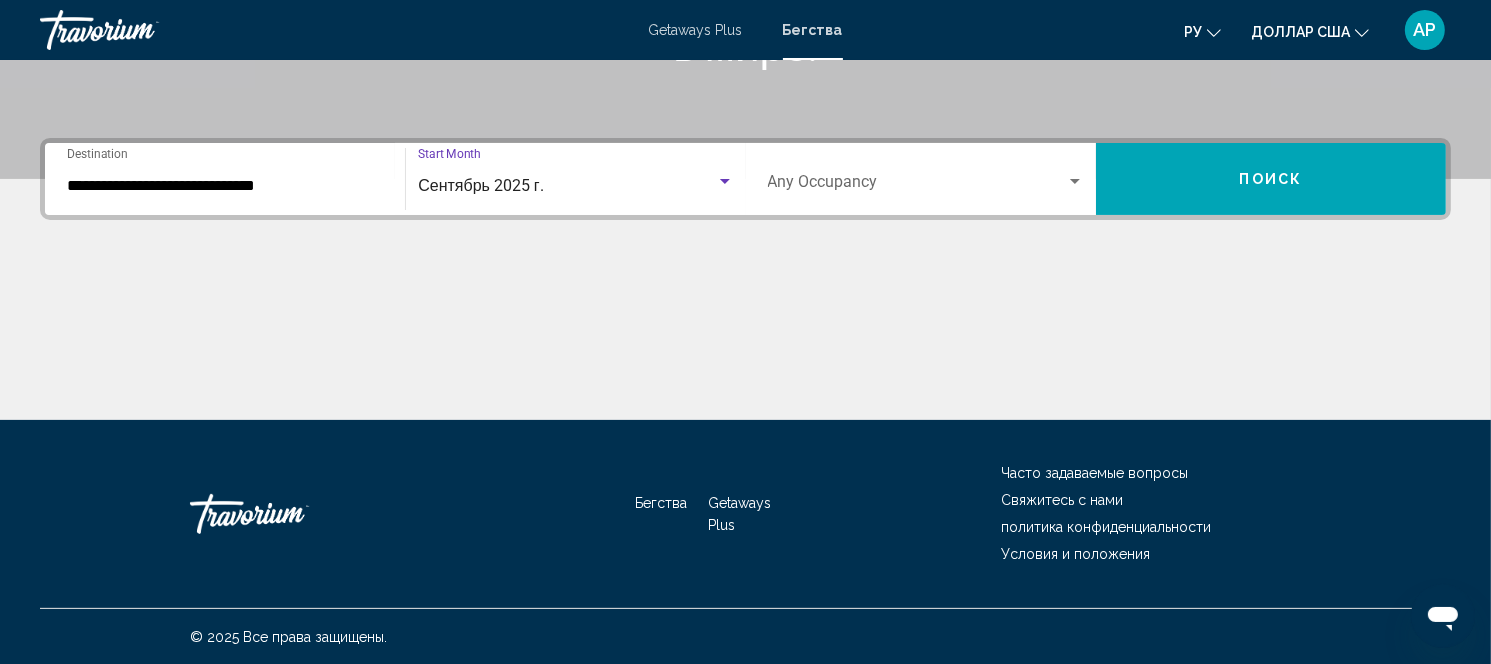 click on "Поиск" at bounding box center (1271, 179) 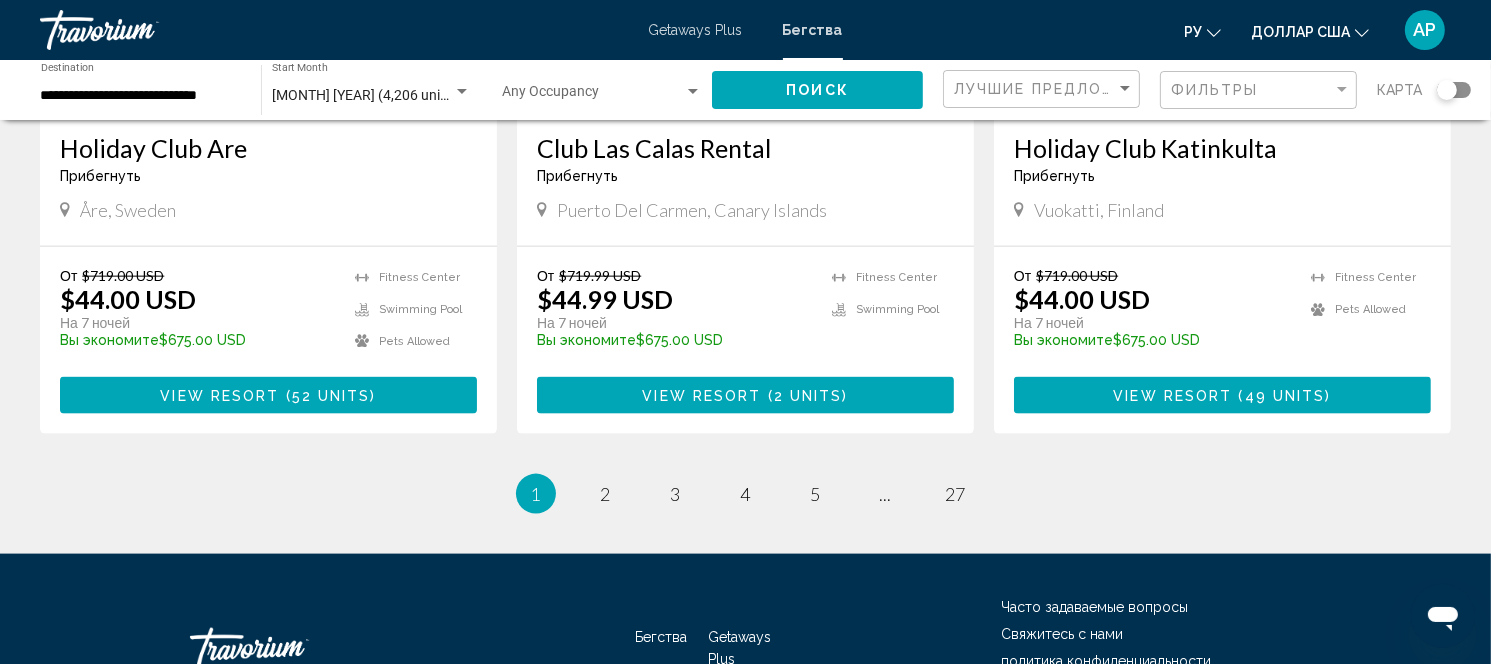 scroll, scrollTop: 2500, scrollLeft: 0, axis: vertical 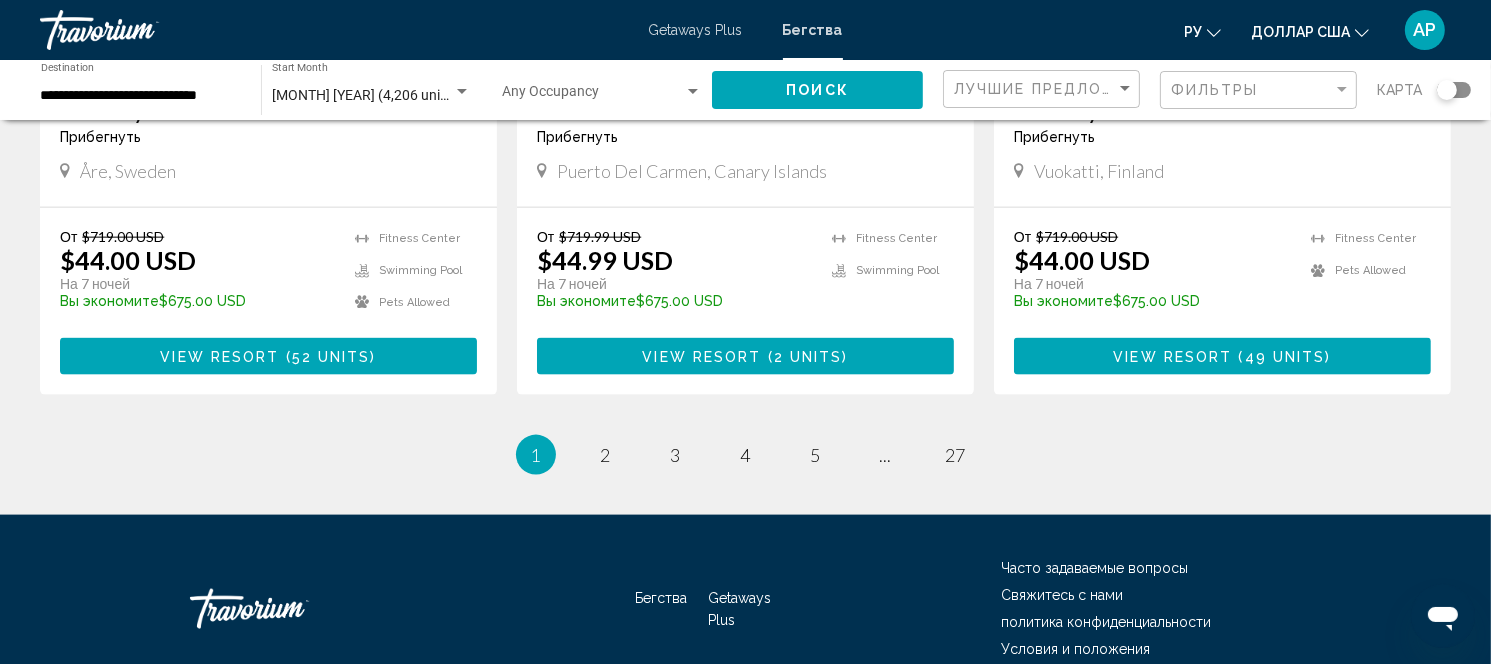 click on "page  2" at bounding box center [606, 455] 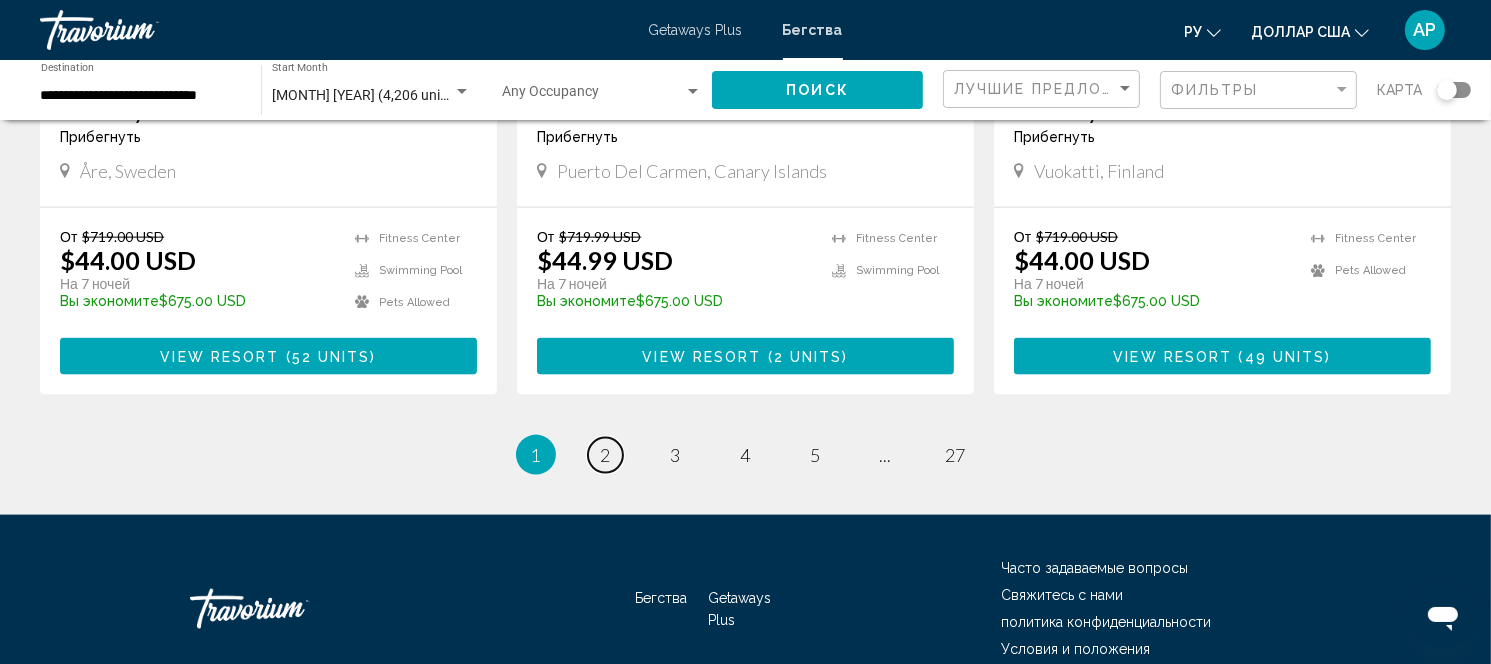 click on "page  2" at bounding box center (605, 455) 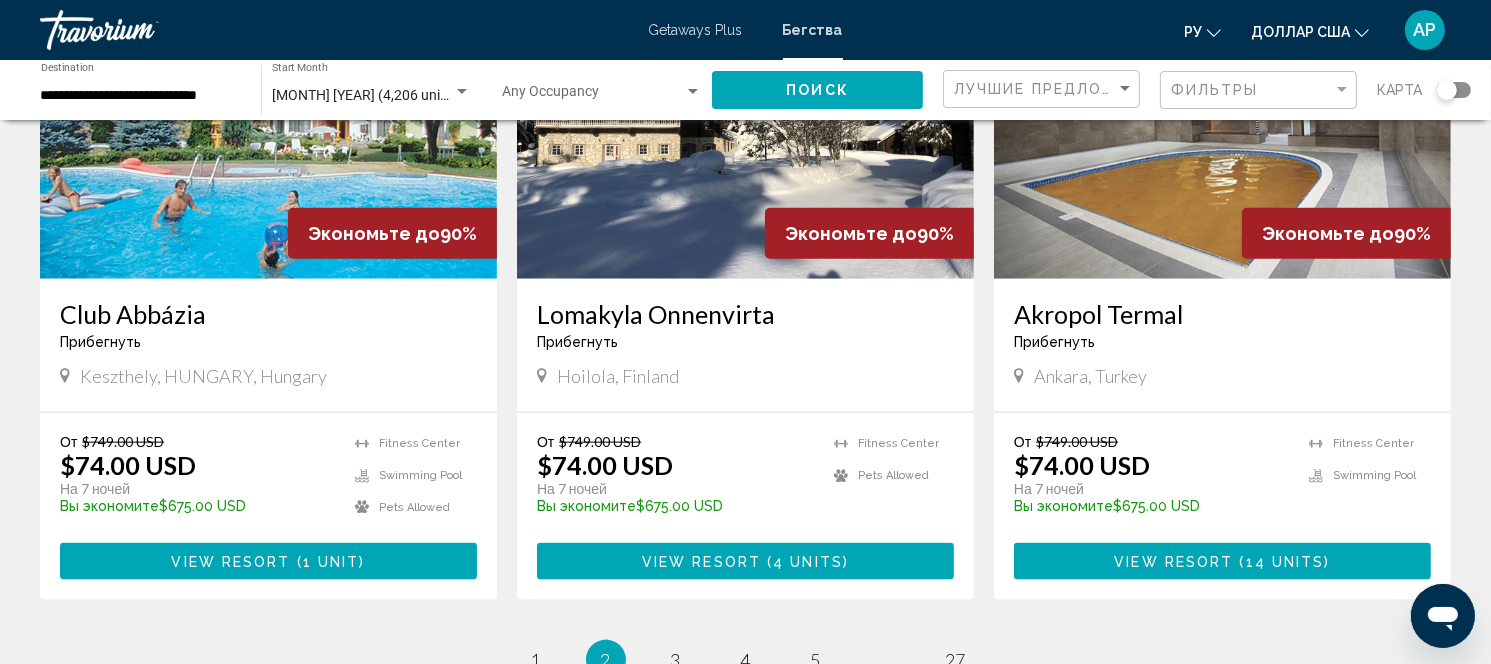 scroll, scrollTop: 2333, scrollLeft: 0, axis: vertical 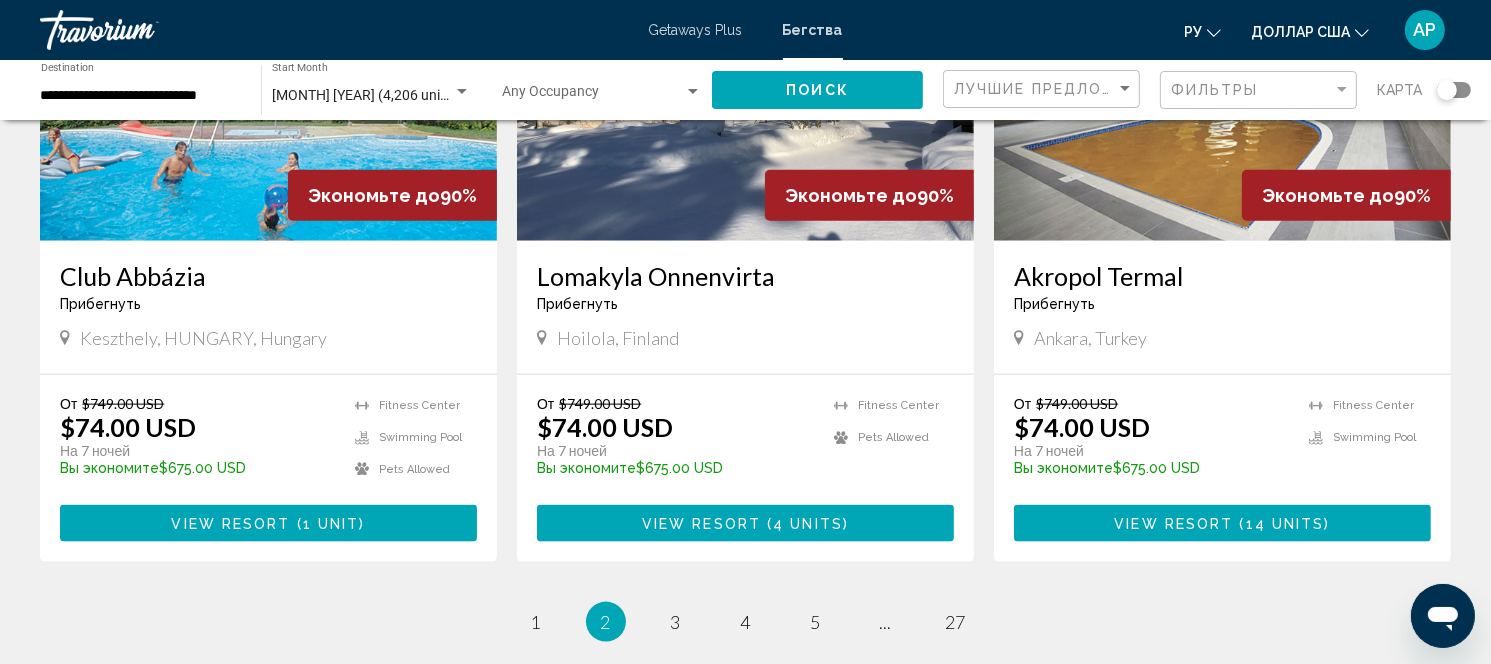 click on "View Resort" at bounding box center [230, 524] 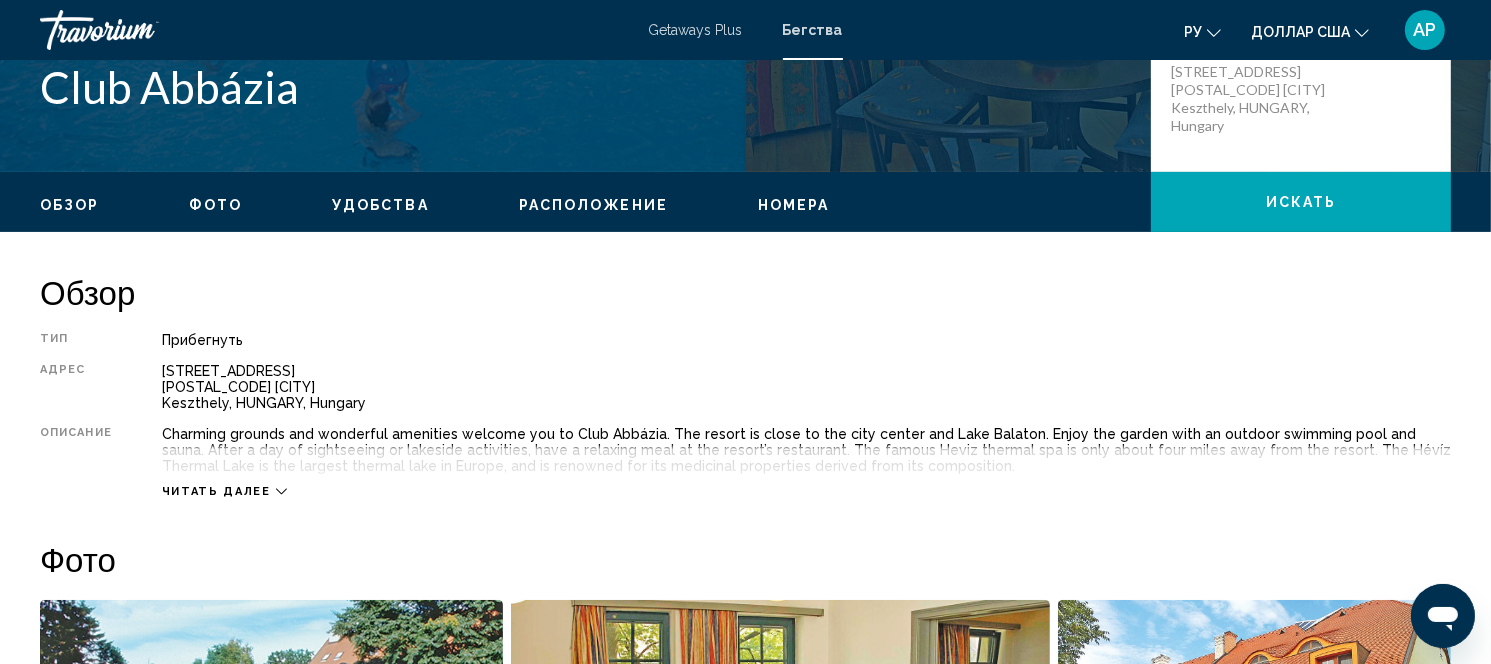 scroll, scrollTop: 373, scrollLeft: 0, axis: vertical 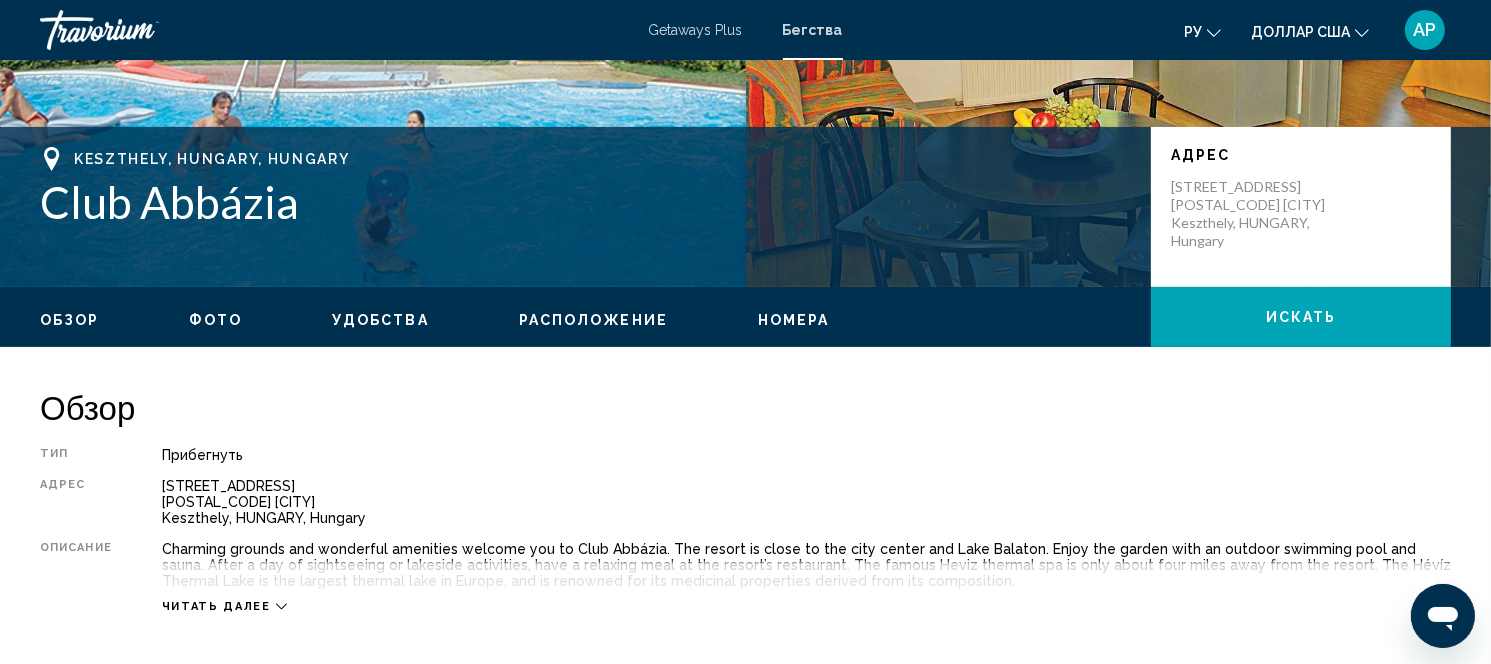 click on "Обзор" at bounding box center (70, 320) 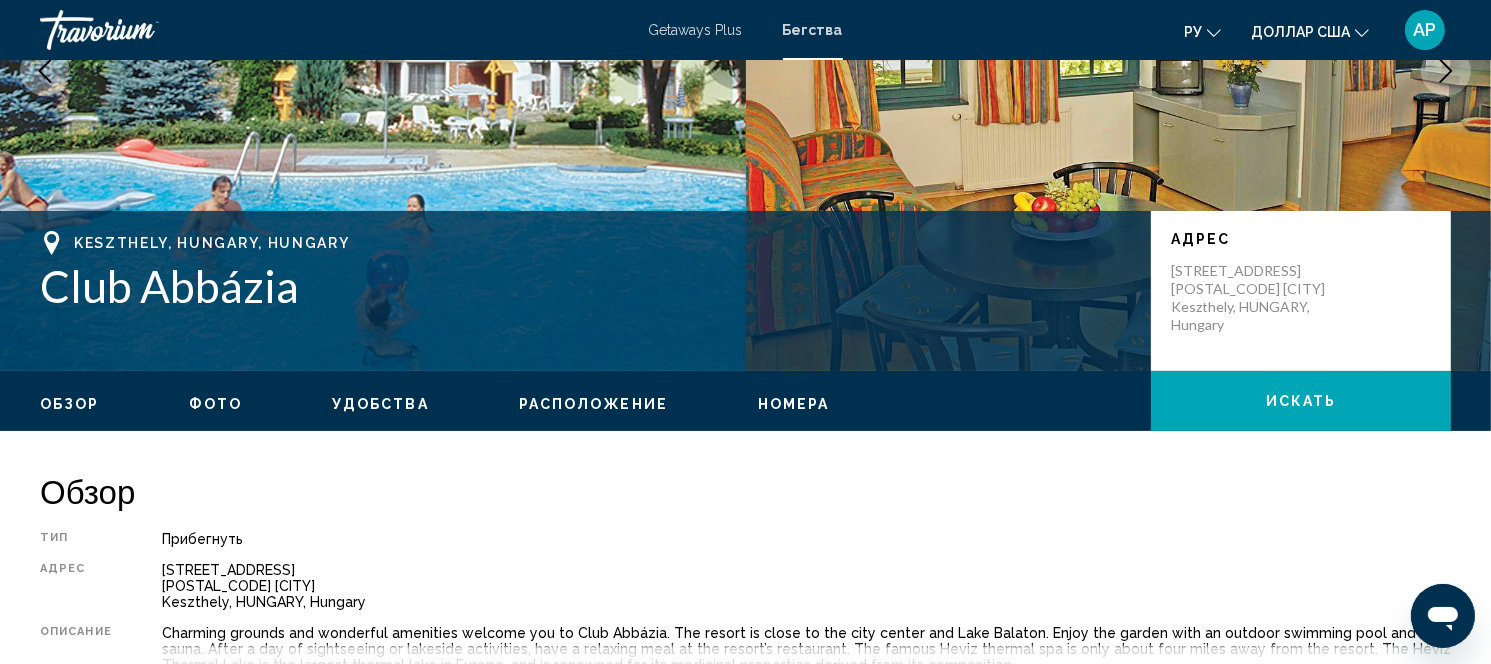 scroll, scrollTop: 140, scrollLeft: 0, axis: vertical 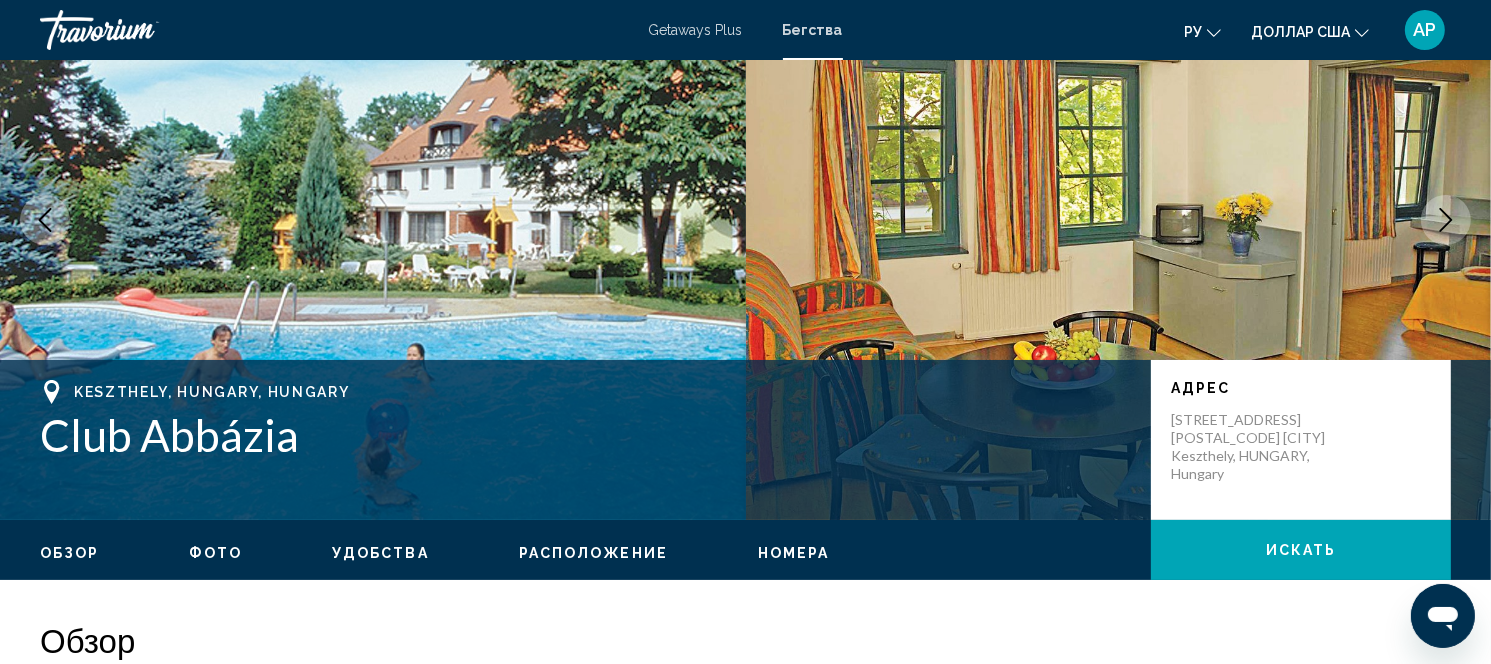 click on "Фото" at bounding box center [216, 553] 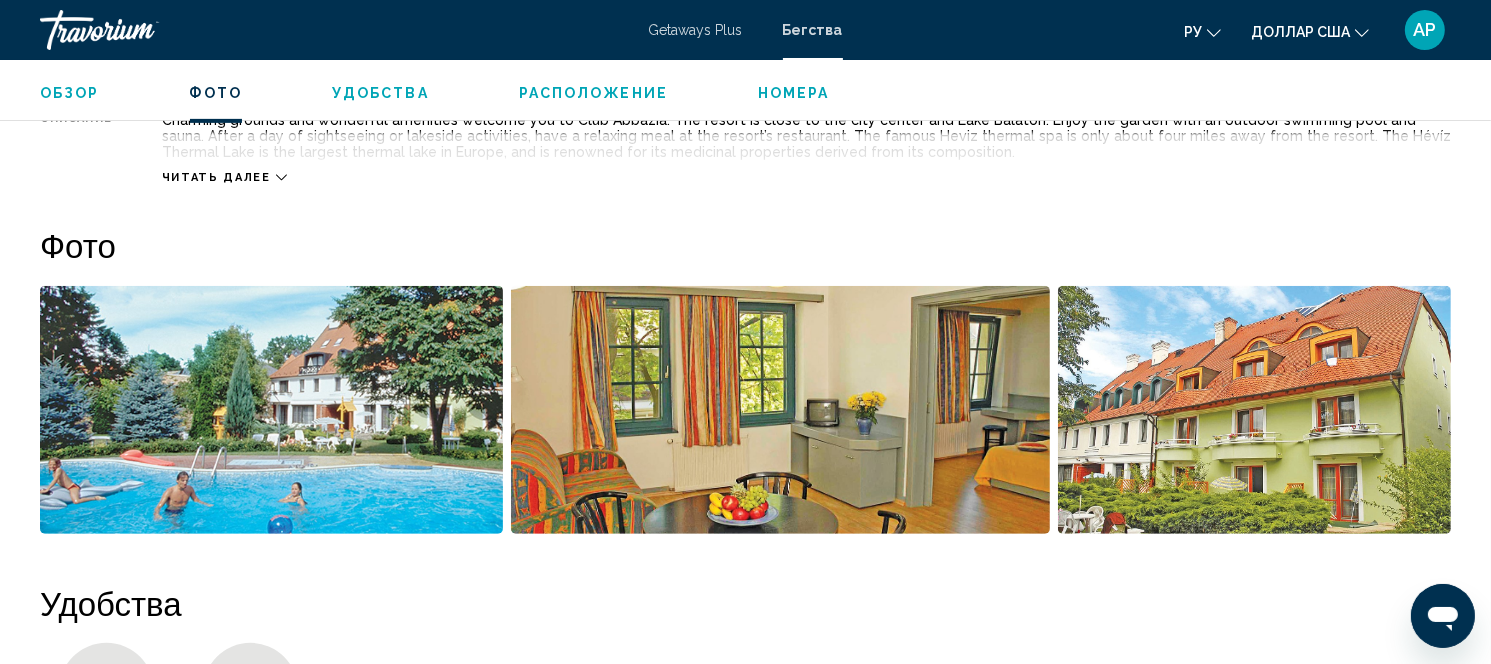 scroll, scrollTop: 740, scrollLeft: 0, axis: vertical 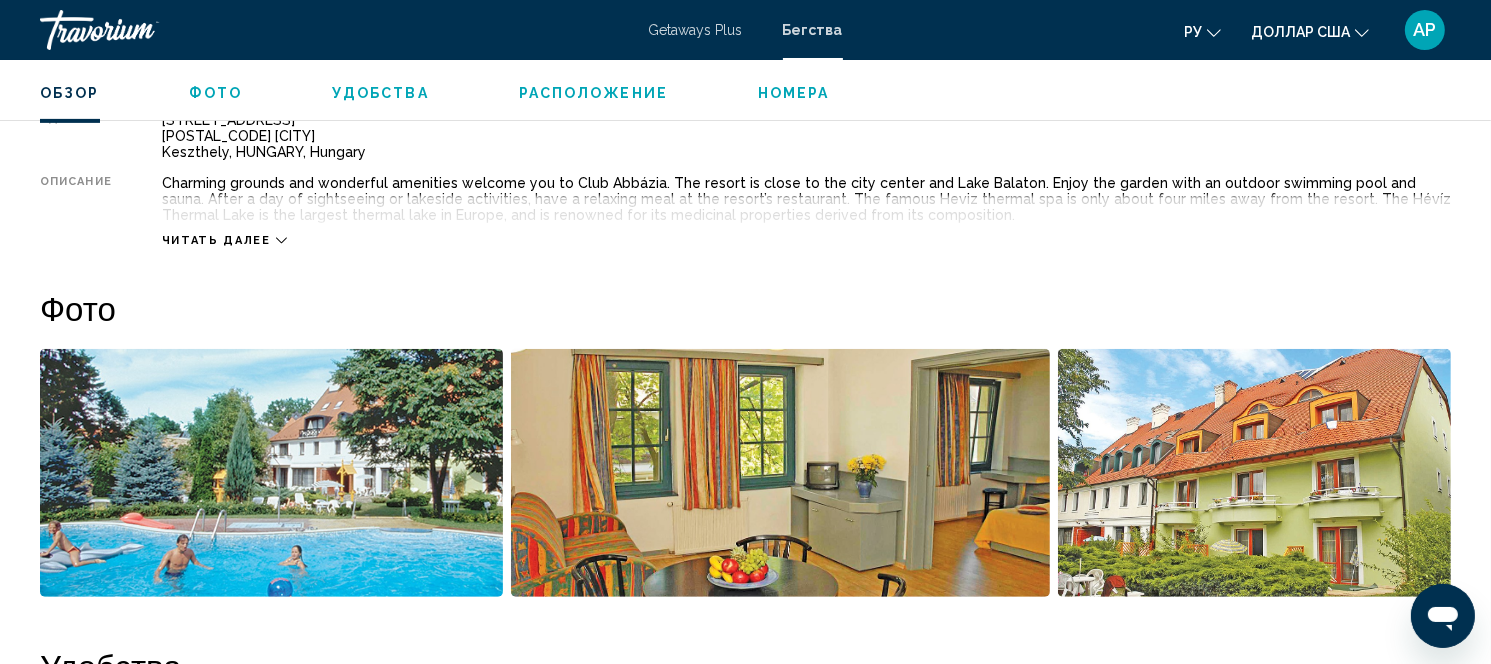 click on "Удобства" at bounding box center (380, 93) 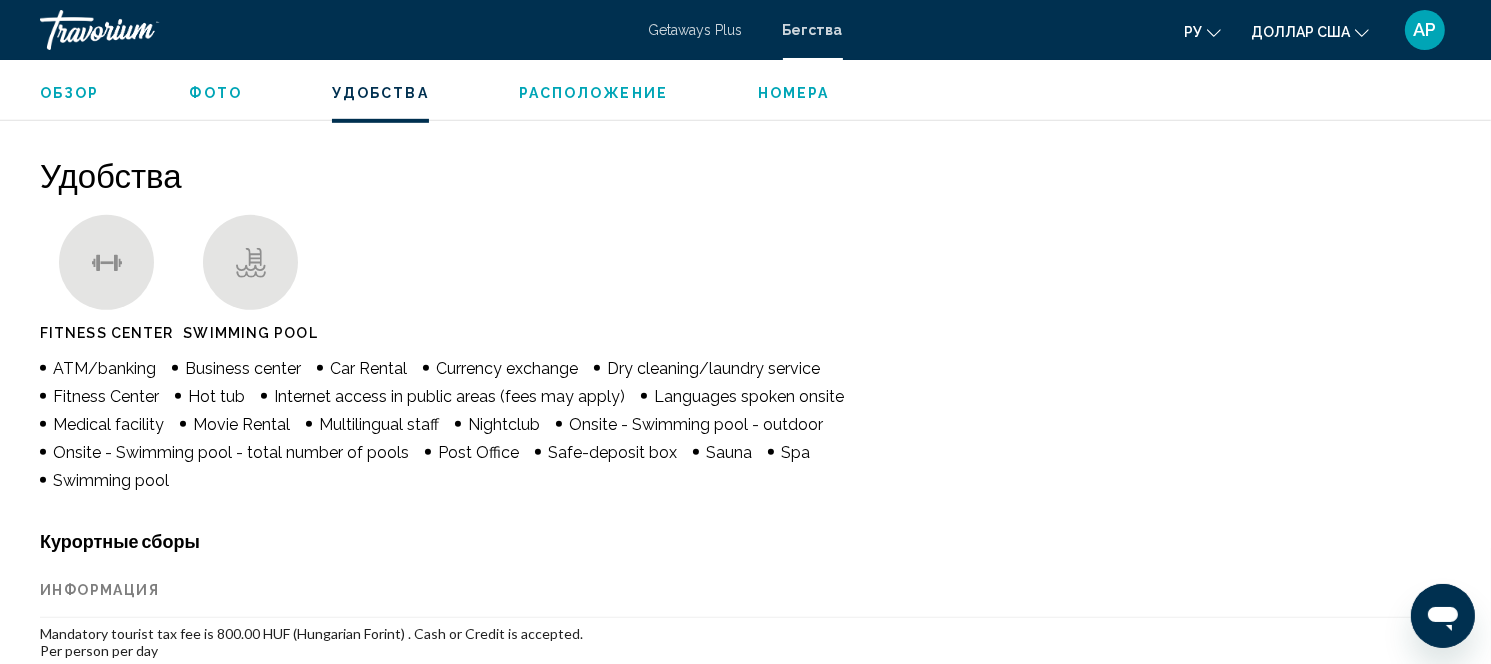 scroll, scrollTop: 1265, scrollLeft: 0, axis: vertical 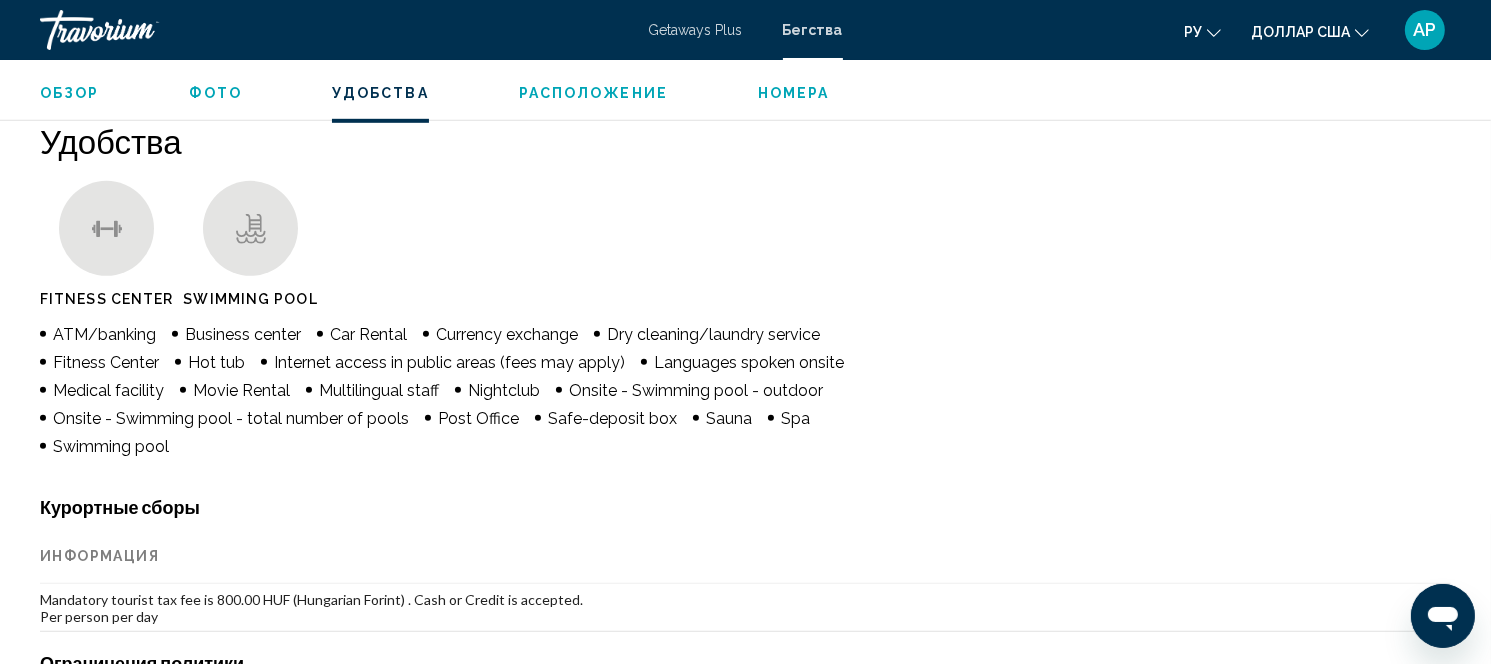 click on "Расположение" at bounding box center [593, 93] 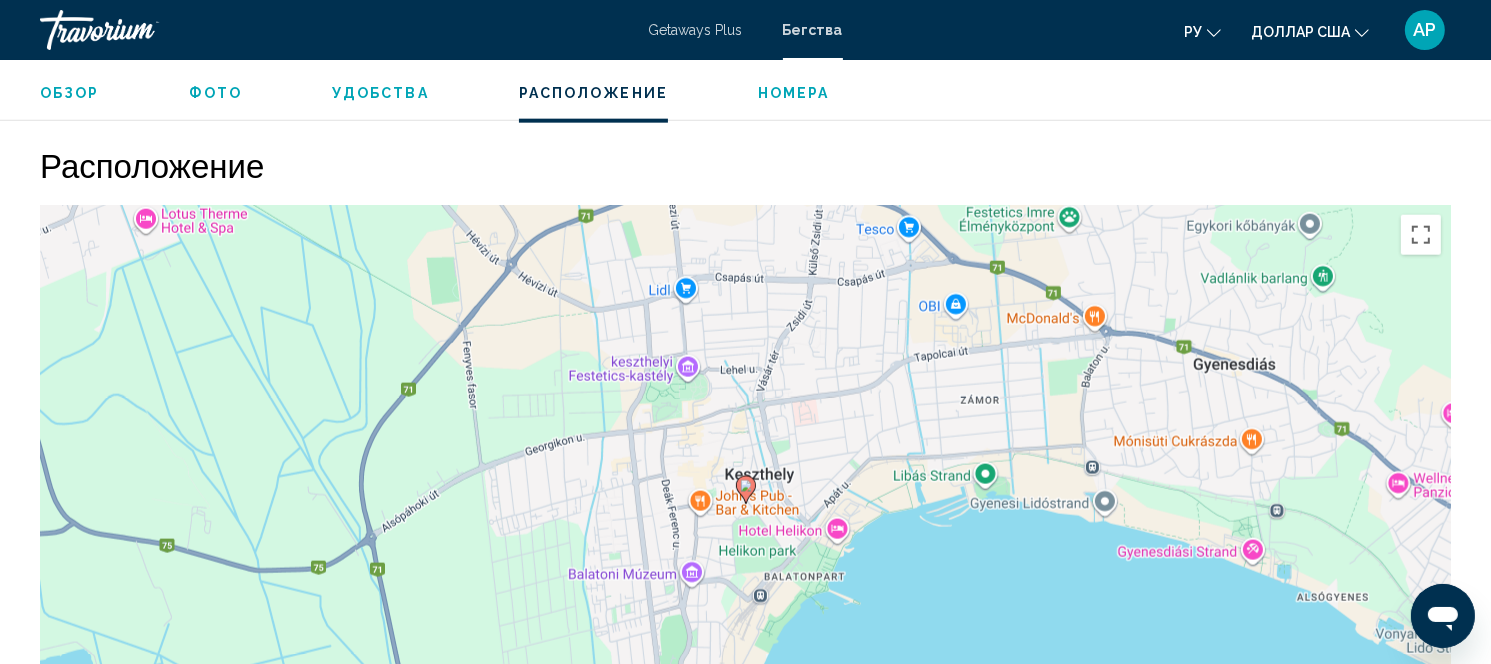 scroll, scrollTop: 2475, scrollLeft: 0, axis: vertical 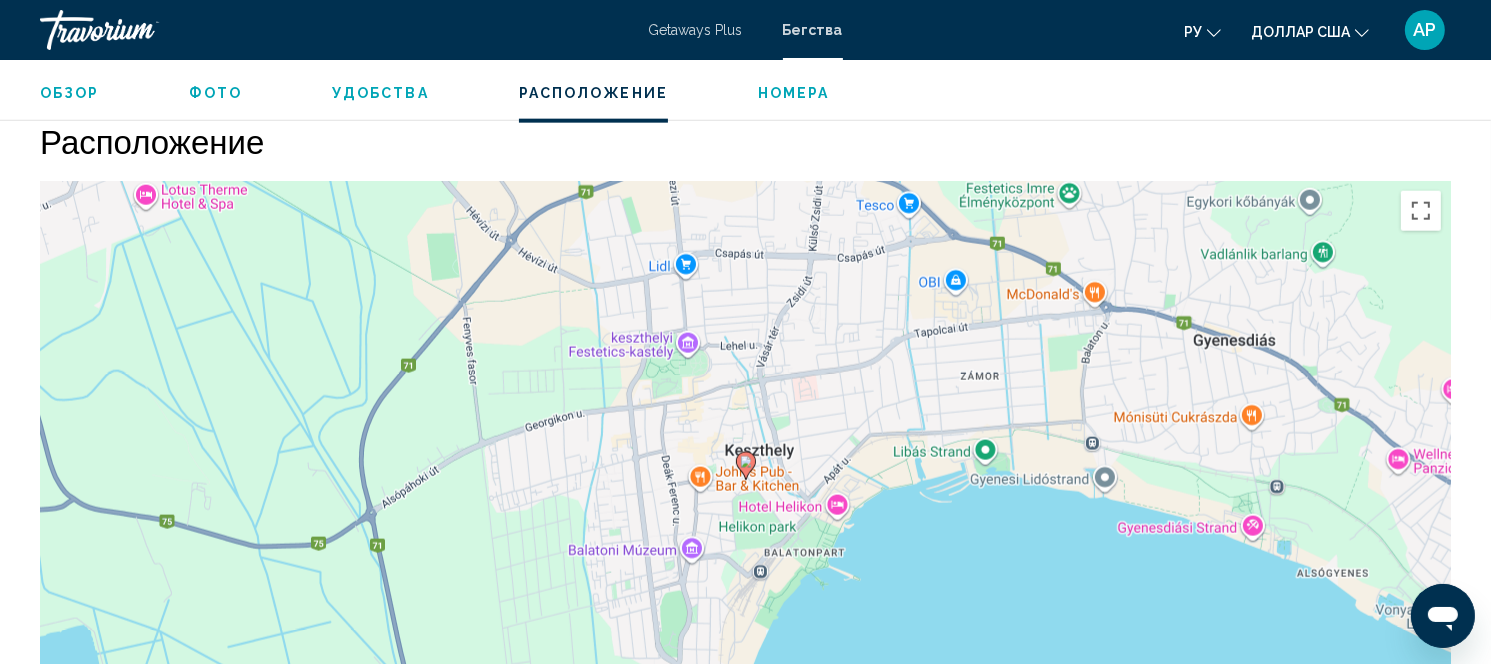 click on "Номера" at bounding box center (794, 93) 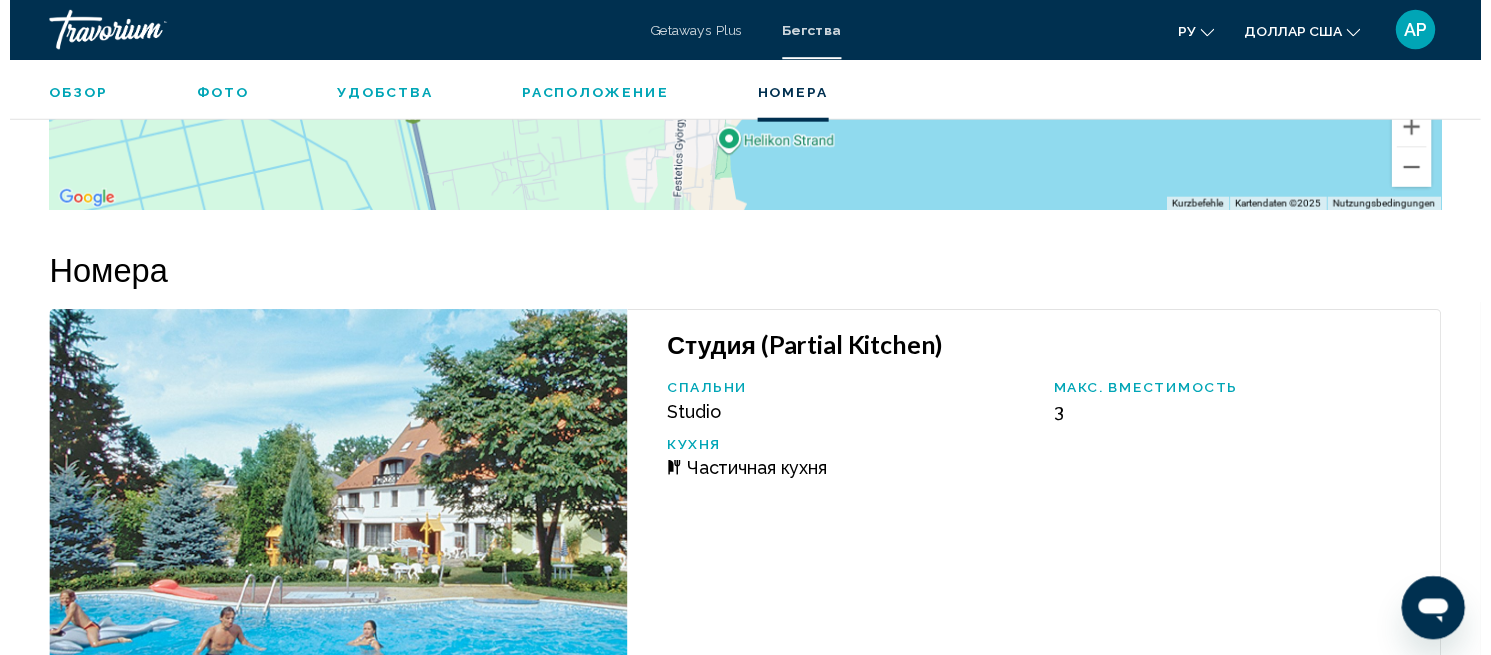 scroll, scrollTop: 3008, scrollLeft: 0, axis: vertical 